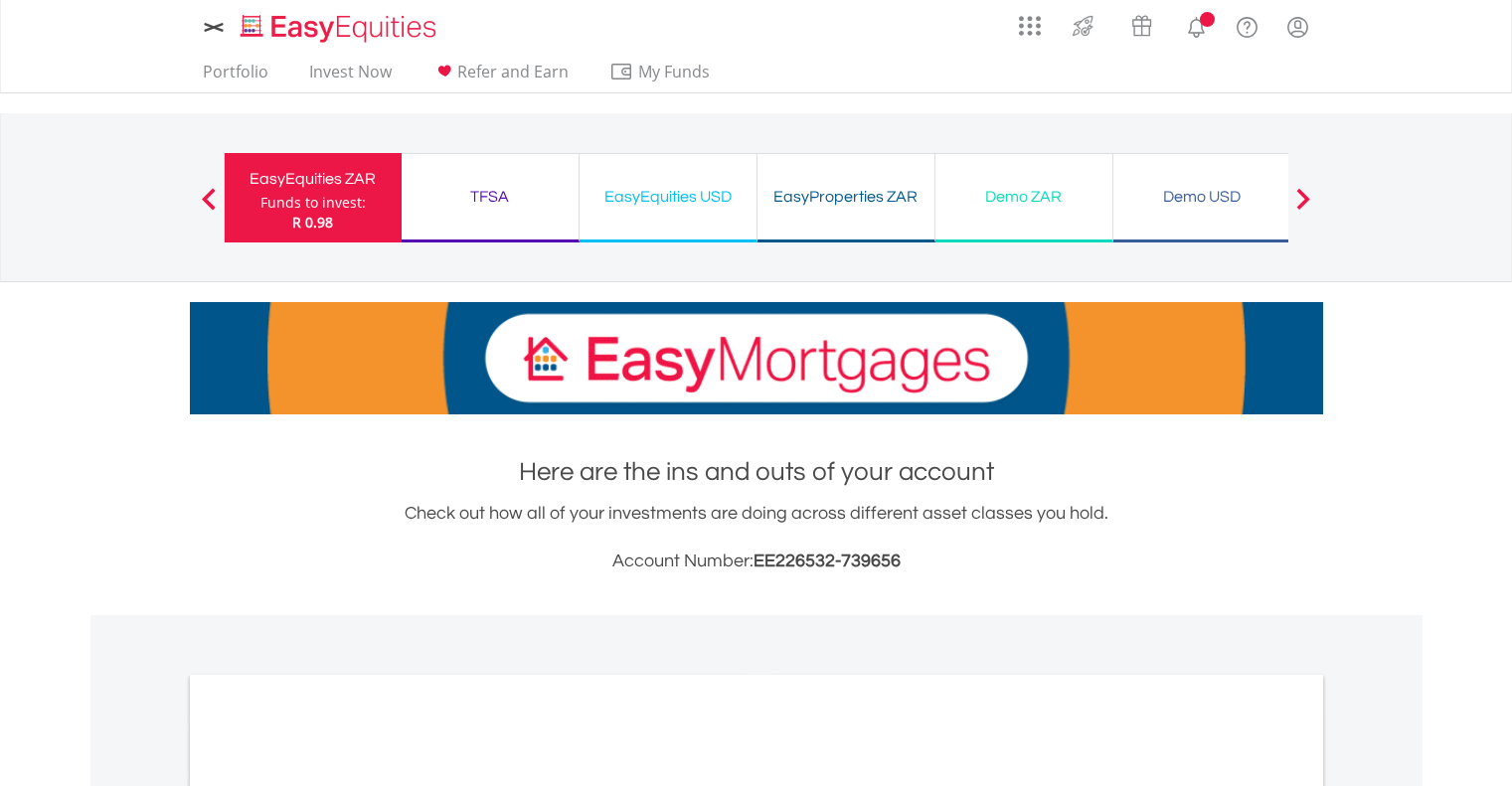 scroll, scrollTop: 0, scrollLeft: 0, axis: both 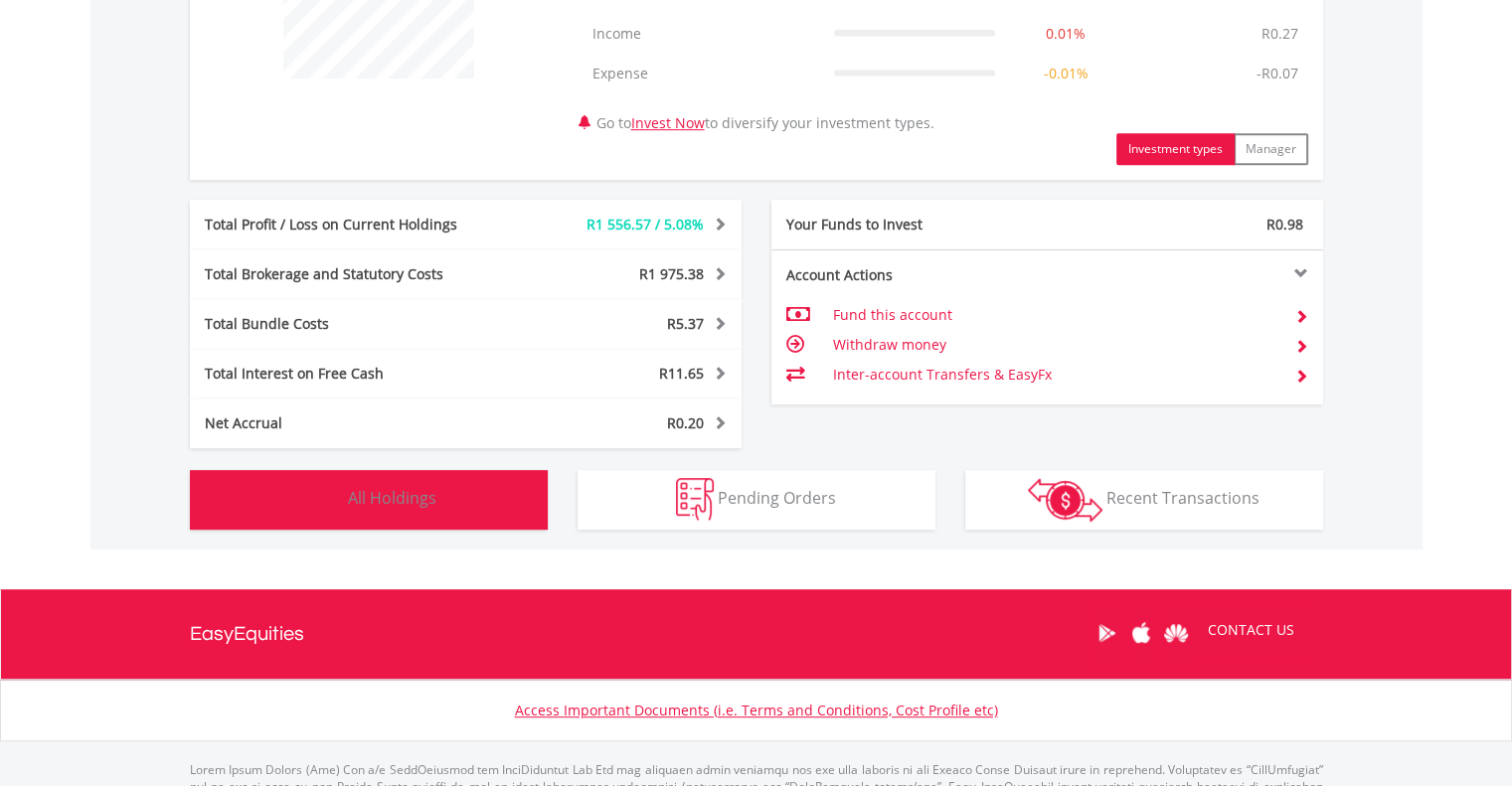 click on "Holdings
All Holdings" at bounding box center (369, 500) 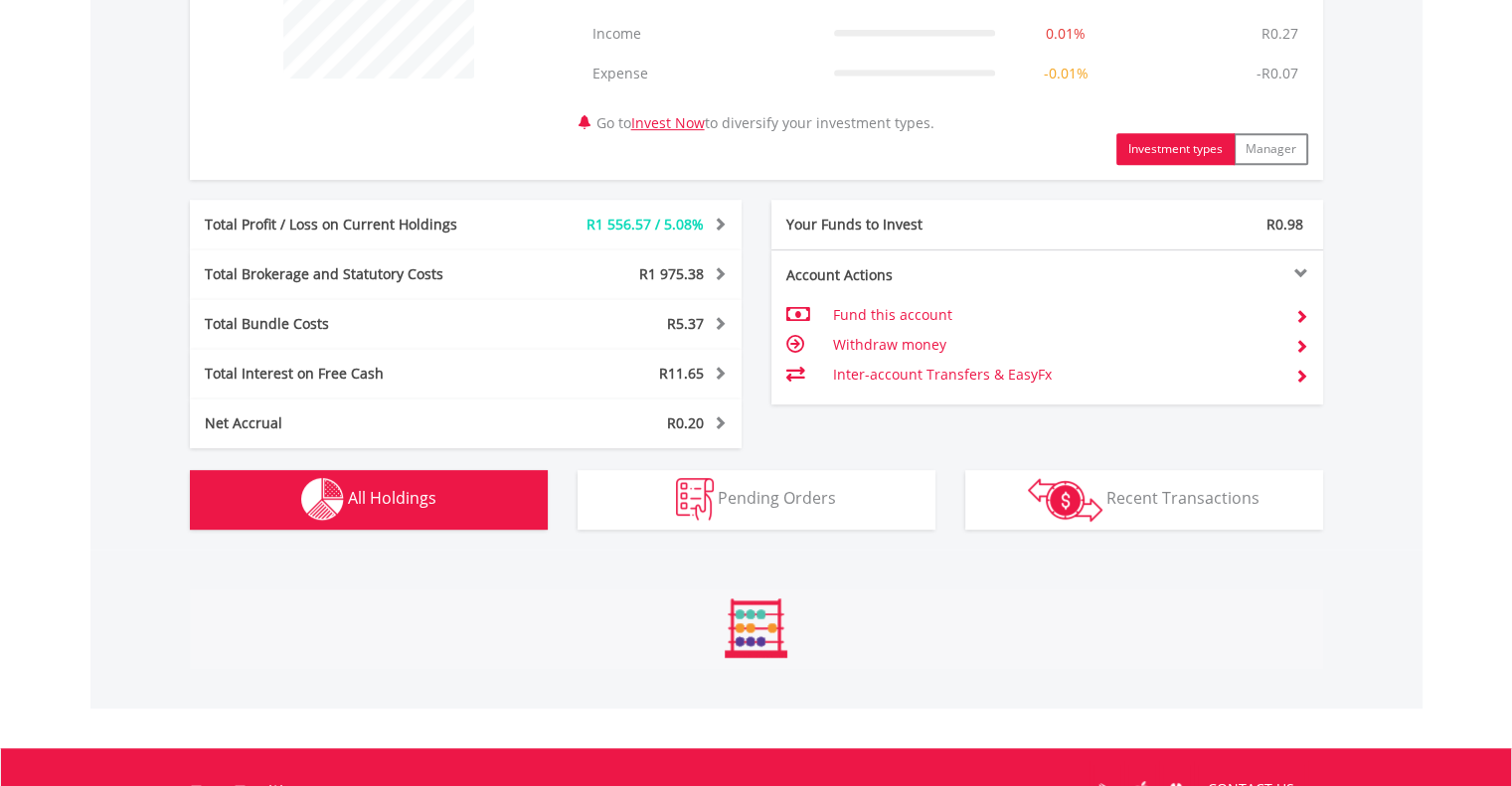 scroll, scrollTop: 1472, scrollLeft: 0, axis: vertical 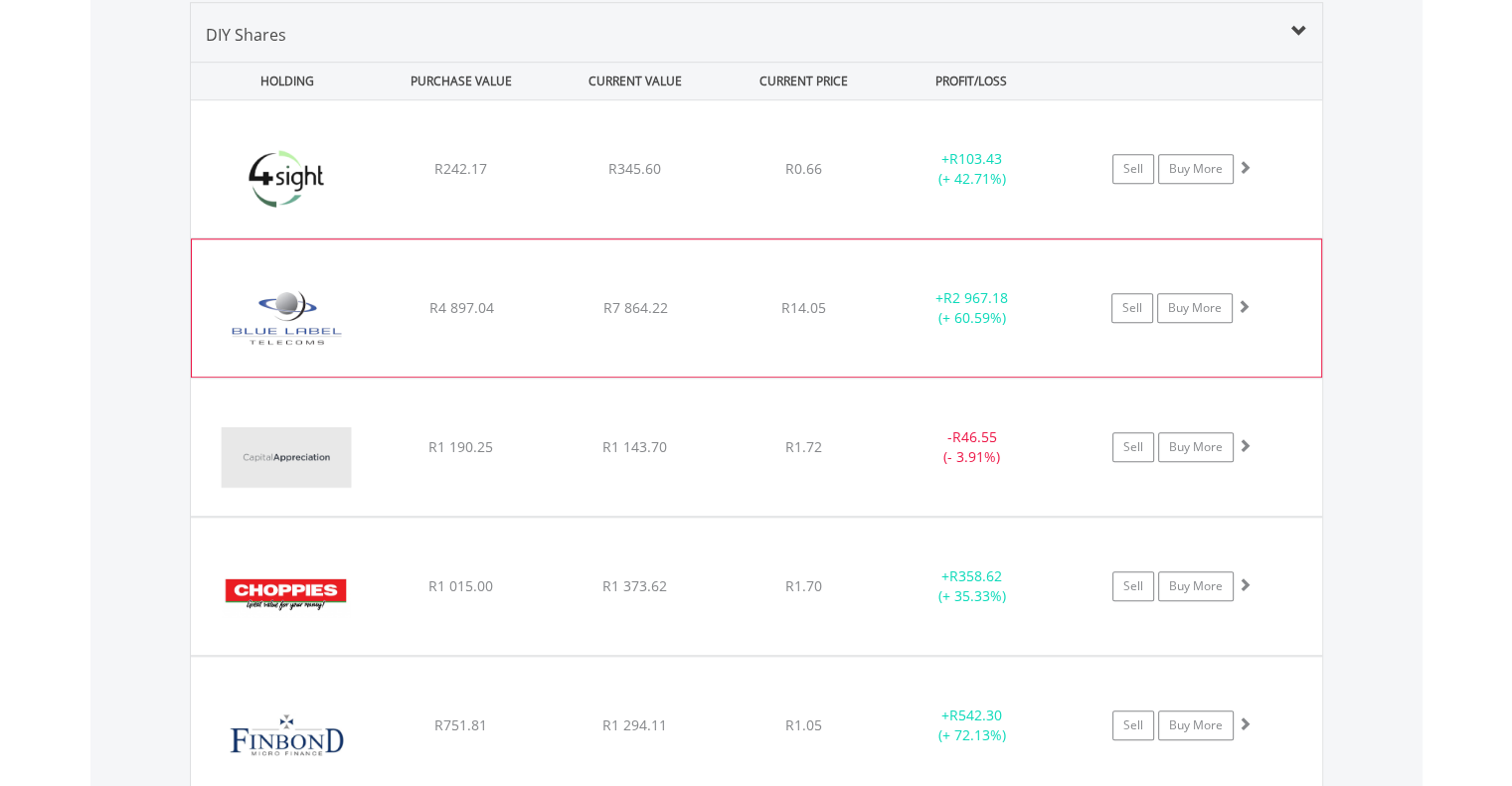 click on "﻿
Blue Label Telecoms Limited
R4 897.04
R7 864.22
R14.05
+  R2 967.18 (+ 60.59%)
Sell
Buy More" at bounding box center (756, 169) 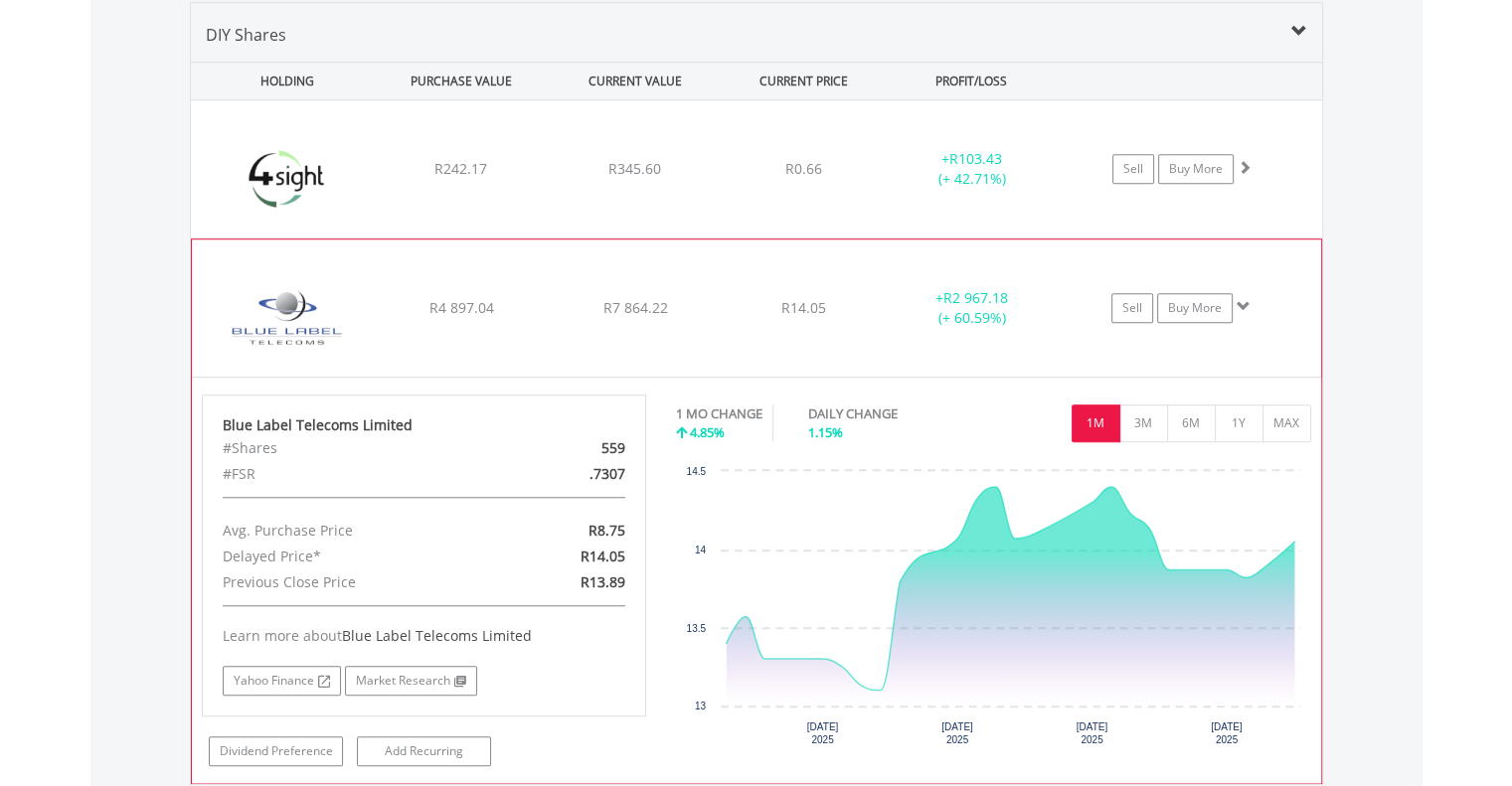 click on "﻿
Blue Label Telecoms Limited
R4 897.04
R7 864.22
R14.05
+  R2 967.18 (+ 60.59%)
Sell
Buy More" at bounding box center [756, 169] 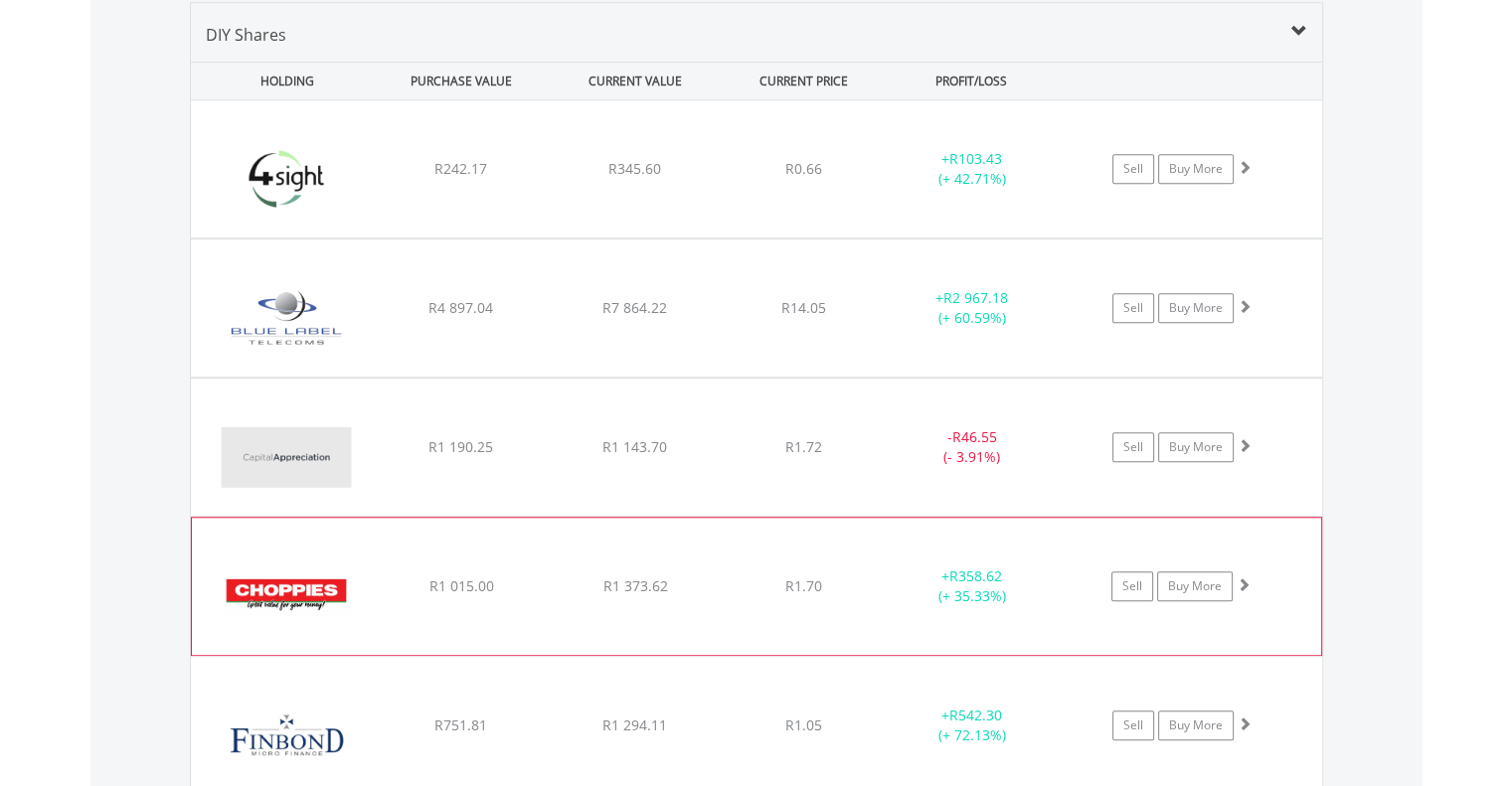click on "﻿
Choppies Enterprises Ltd
R1 015.00
R1 373.62
R1.70
+  R358.62 (+ 35.33%)
Sell
Buy More" at bounding box center (756, 169) 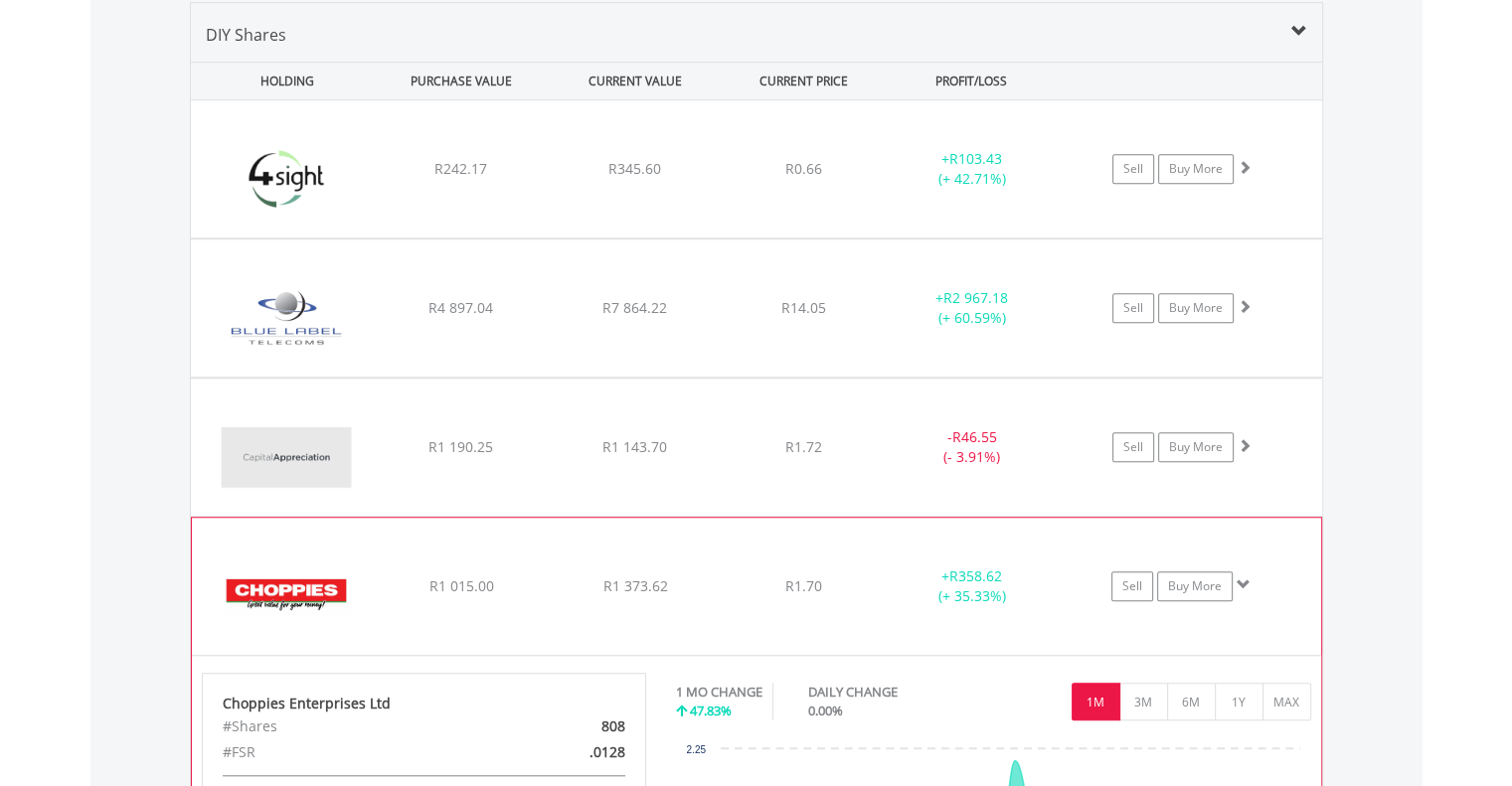 click on "﻿
Choppies Enterprises Ltd
R1 015.00
R1 373.62
R1.70
+  R358.62 (+ 35.33%)
Sell
Buy More" at bounding box center [756, 169] 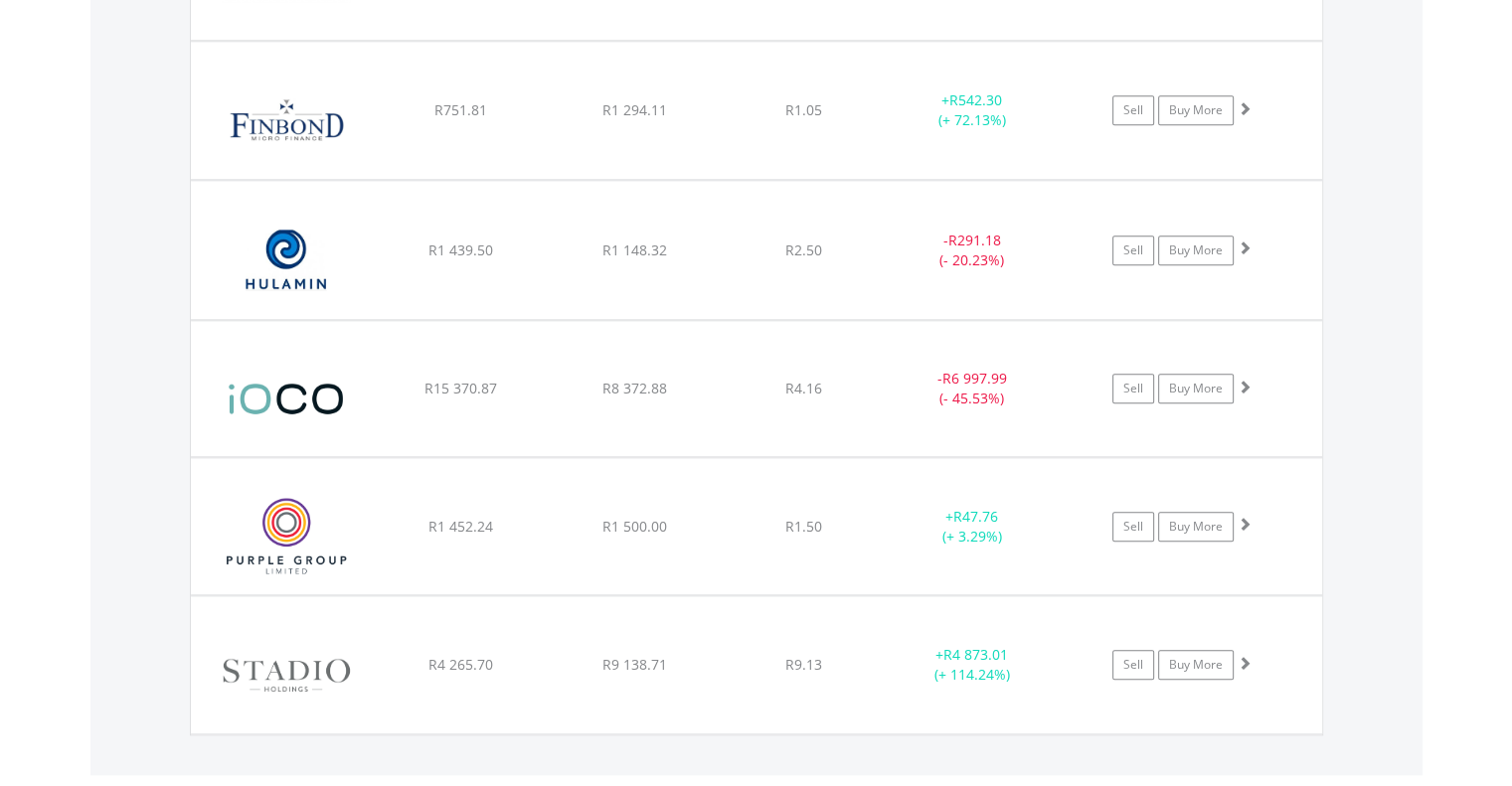 scroll, scrollTop: 2101, scrollLeft: 0, axis: vertical 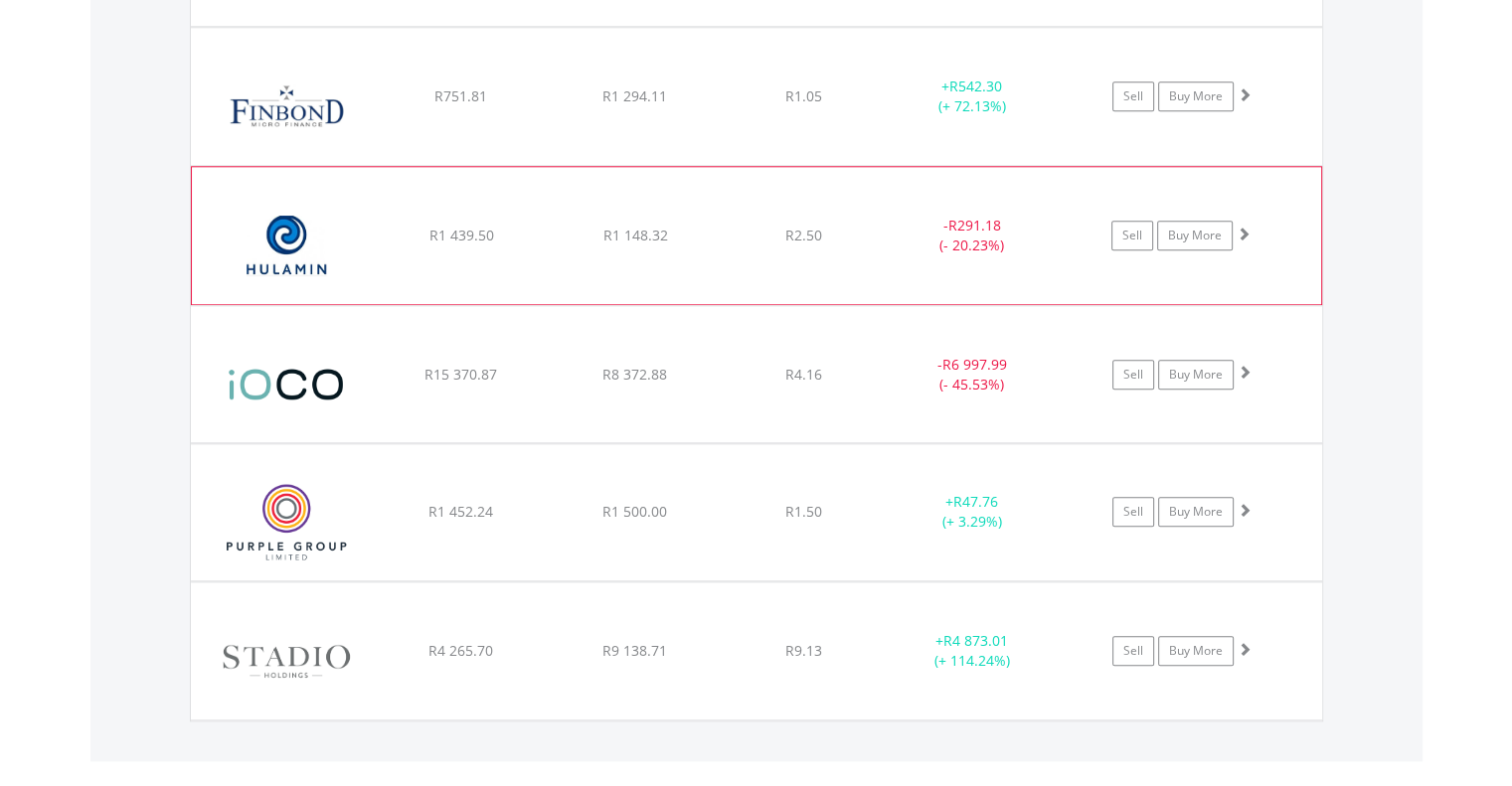 click on "﻿
Hulamin Limited
R1 439.50
R1 148.32
R2.50
-  R291.18 (- 20.23%)
Sell
Buy More" at bounding box center (756, -460) 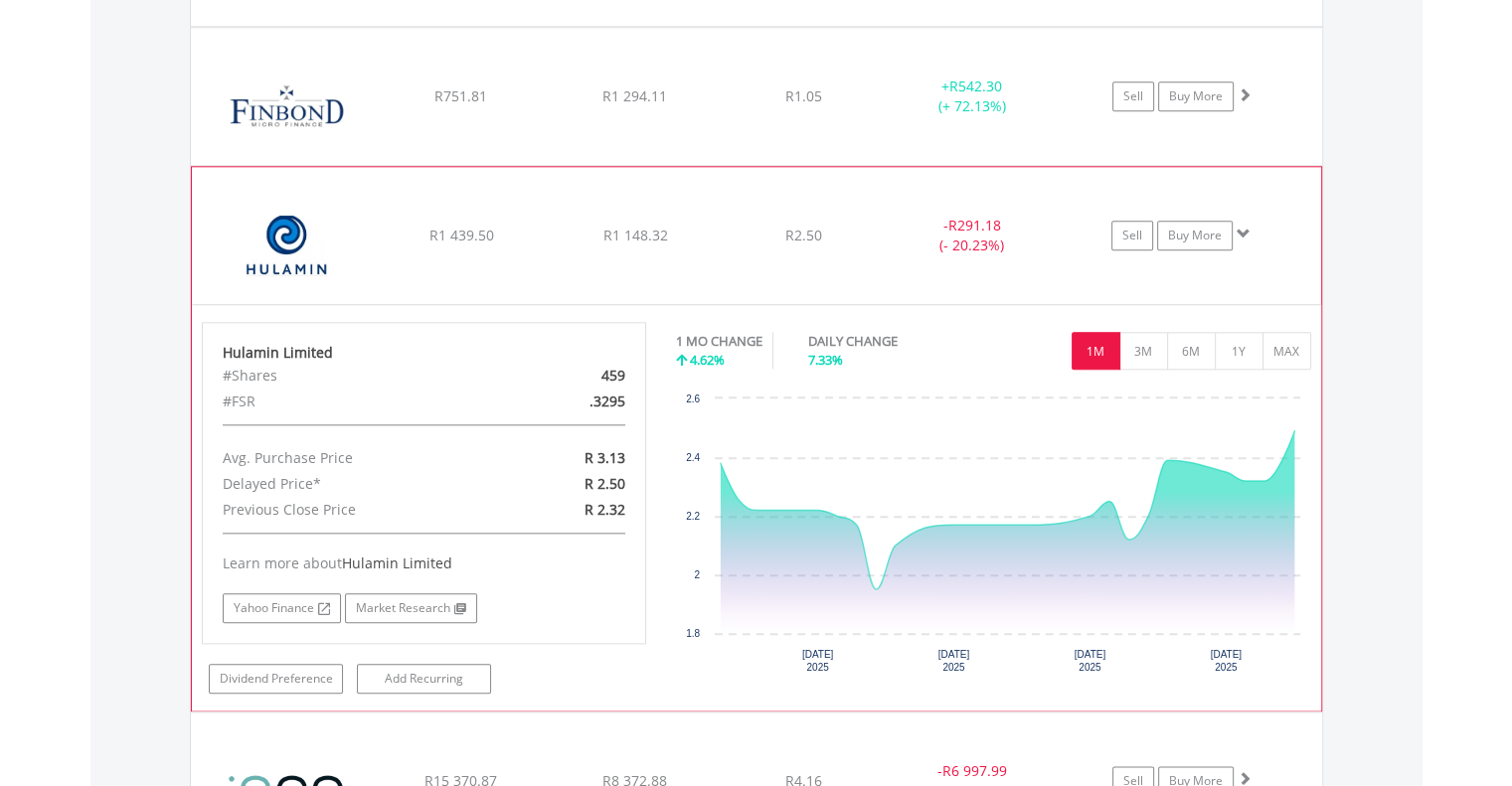 click on "﻿
Hulamin Limited
R1 439.50
R1 148.32
R2.50
-  R291.18 (- 20.23%)
Sell
Buy More" at bounding box center (756, -460) 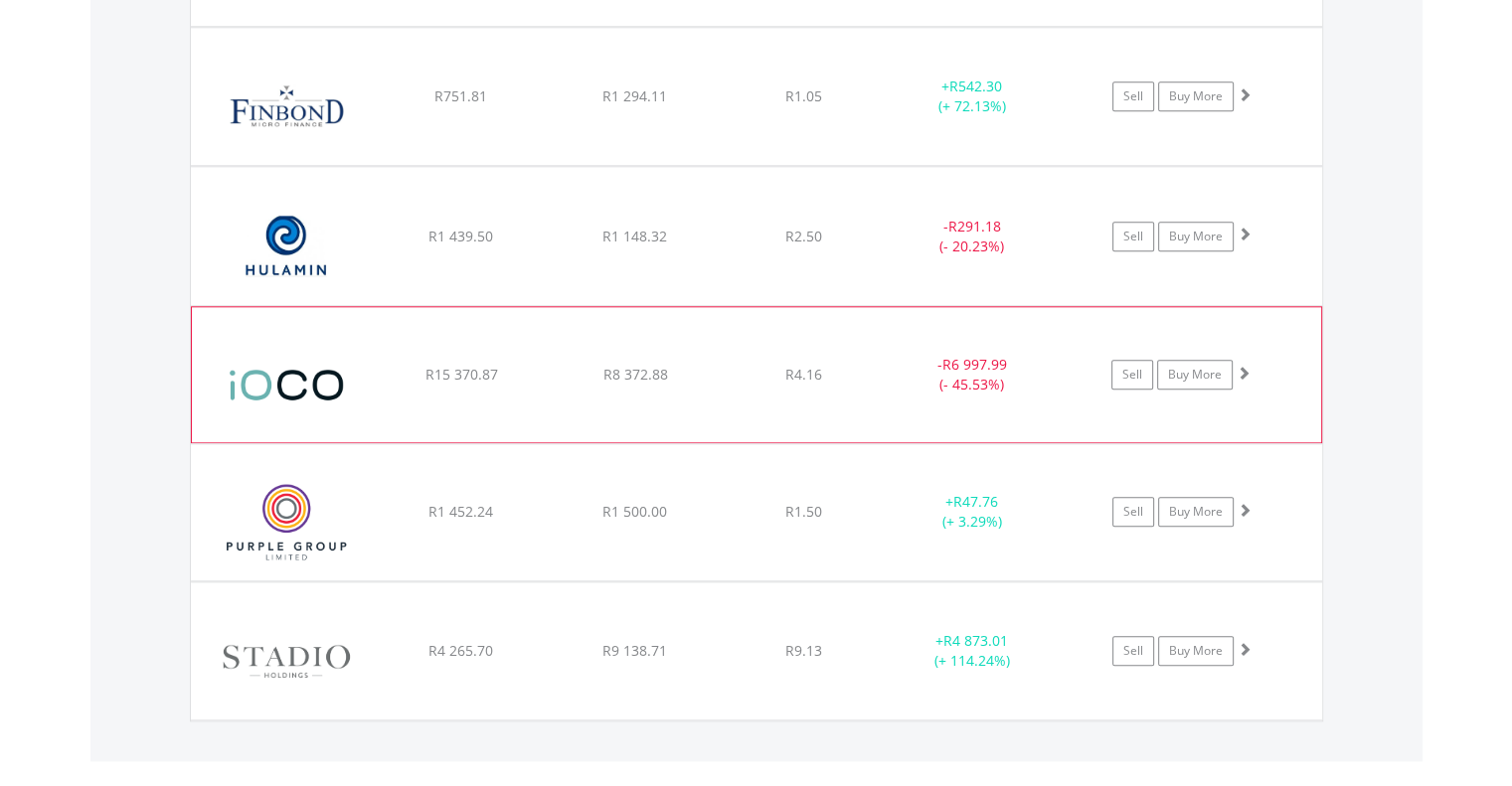 click on "R8 372.88" at bounding box center [634, -460] 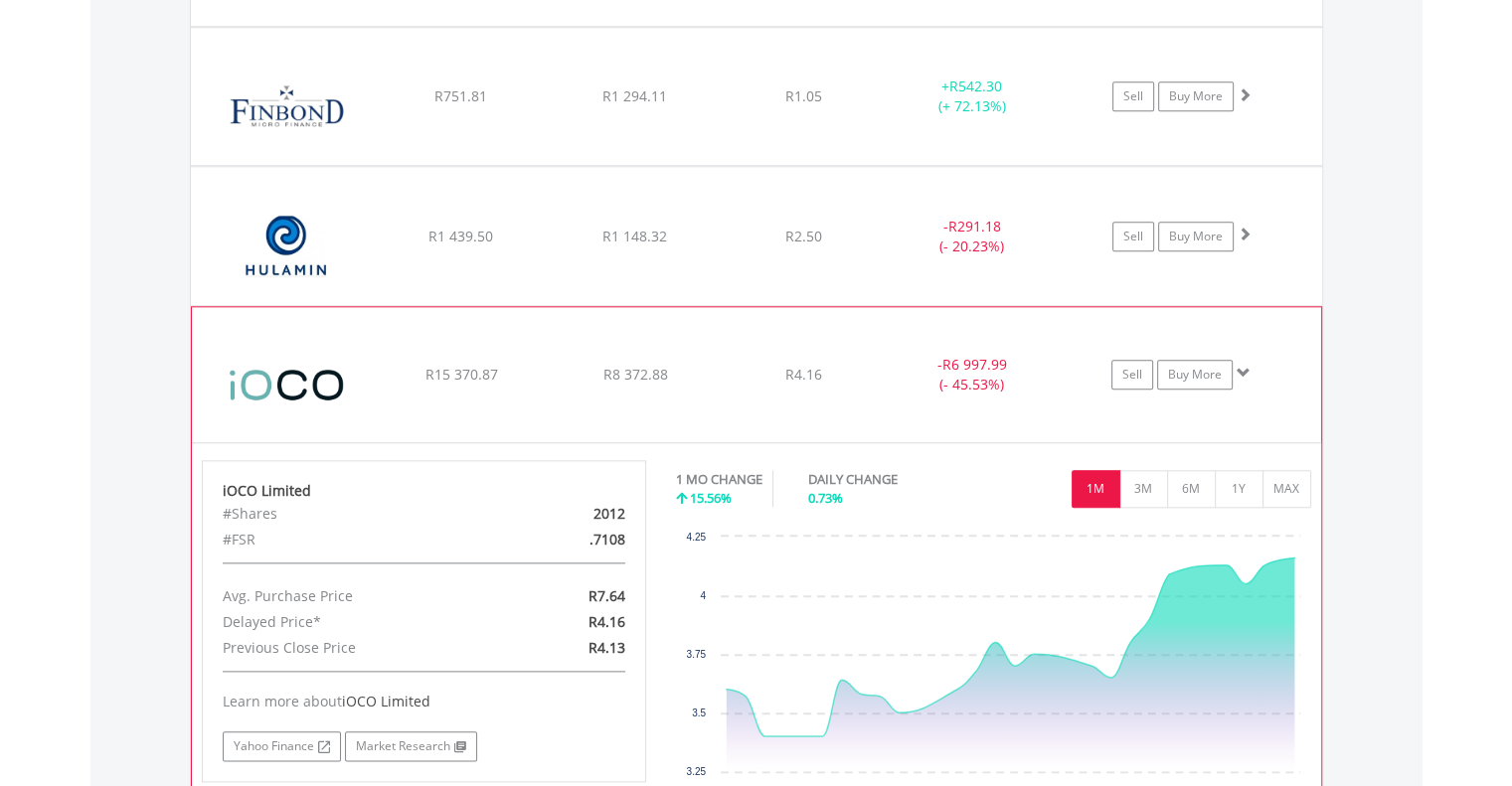 click on "R8 372.88" at bounding box center (634, -460) 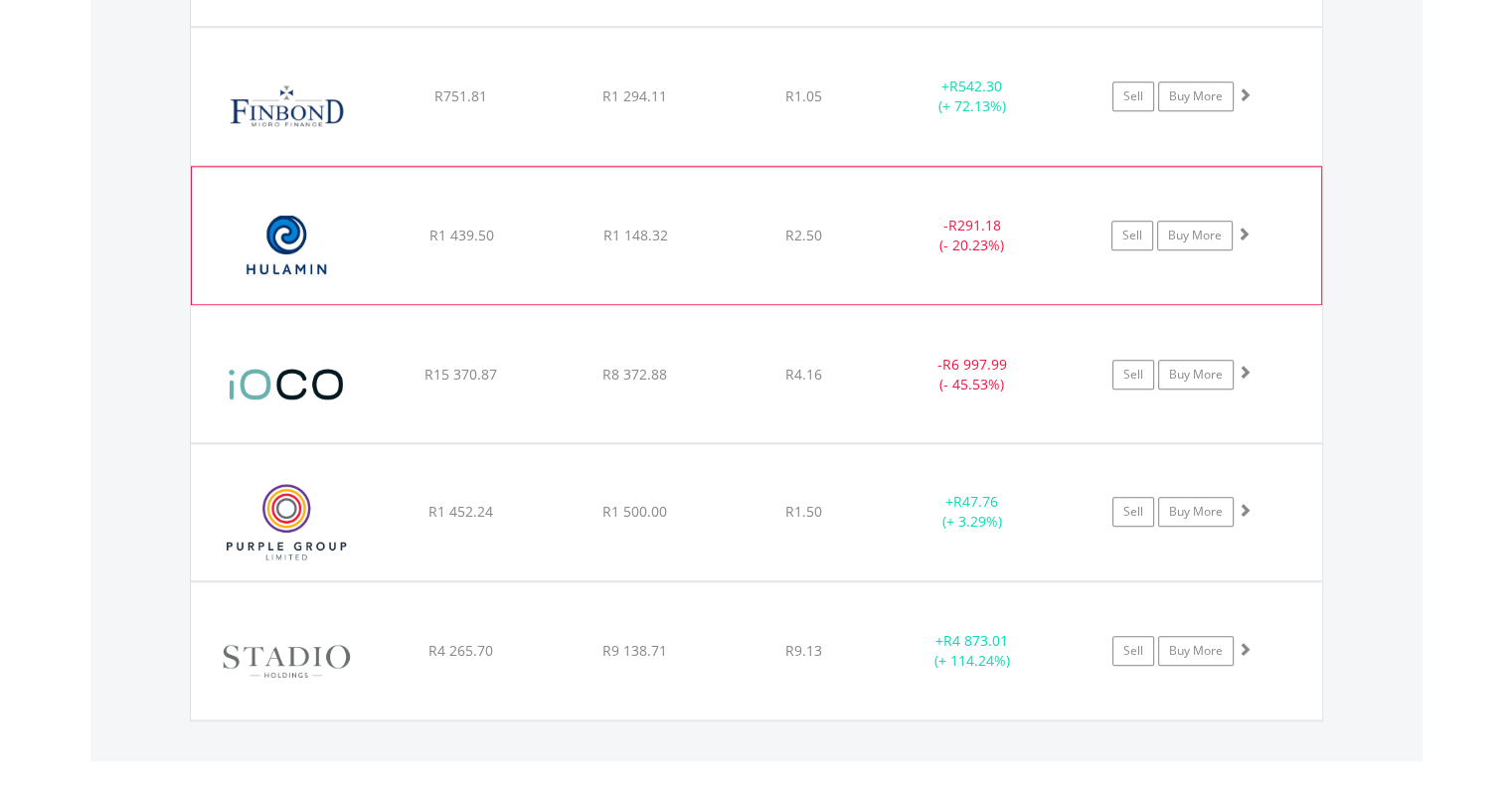 click on "﻿
Hulamin Limited
R1 439.50
R1 148.32
R2.50
-  R291.18 (- 20.23%)
Sell
Buy More" at bounding box center [756, -460] 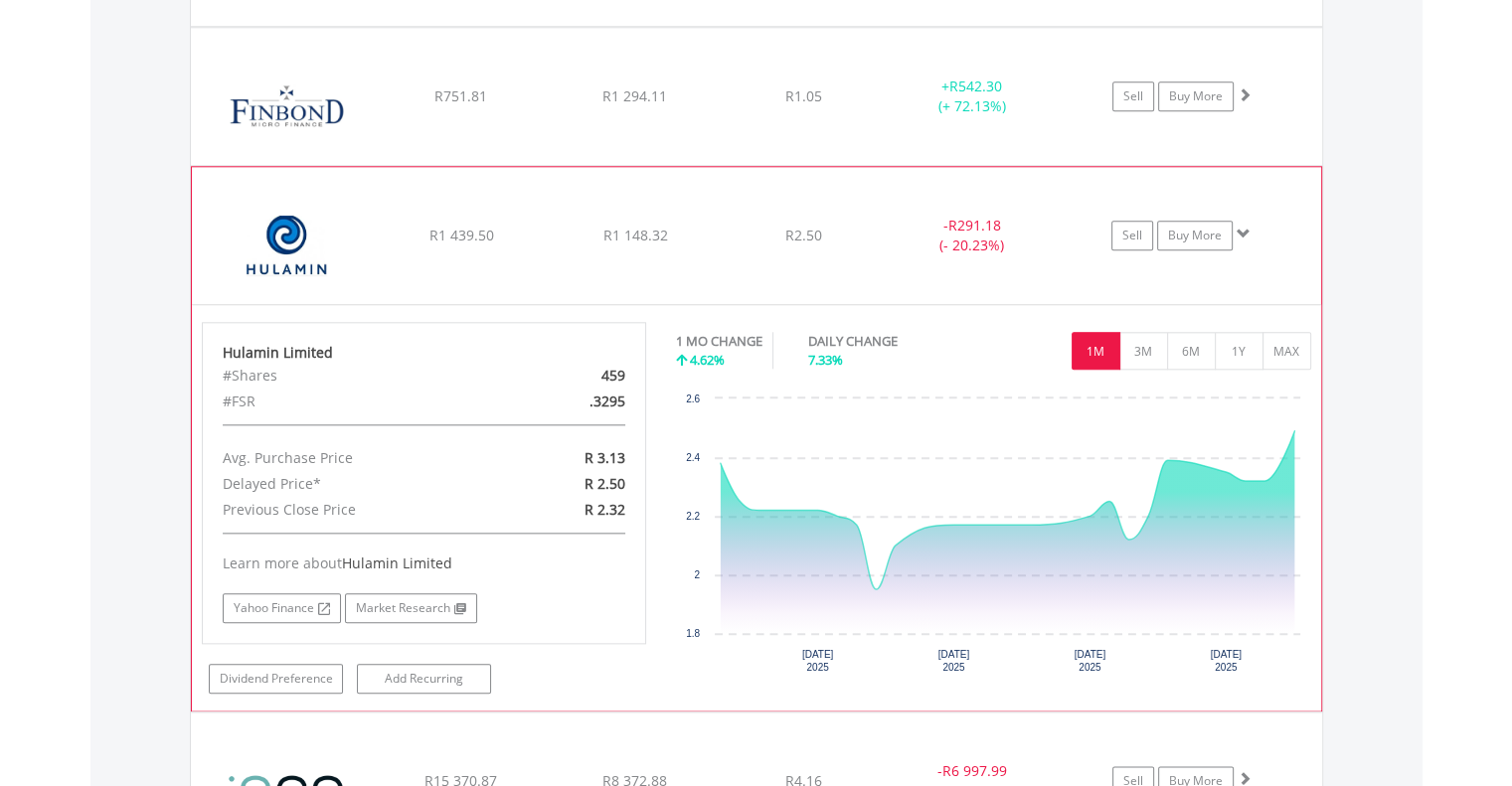 click on "﻿
Hulamin Limited
R1 439.50
R1 148.32
R2.50
-  R291.18 (- 20.23%)
Sell
Buy More" at bounding box center (756, -460) 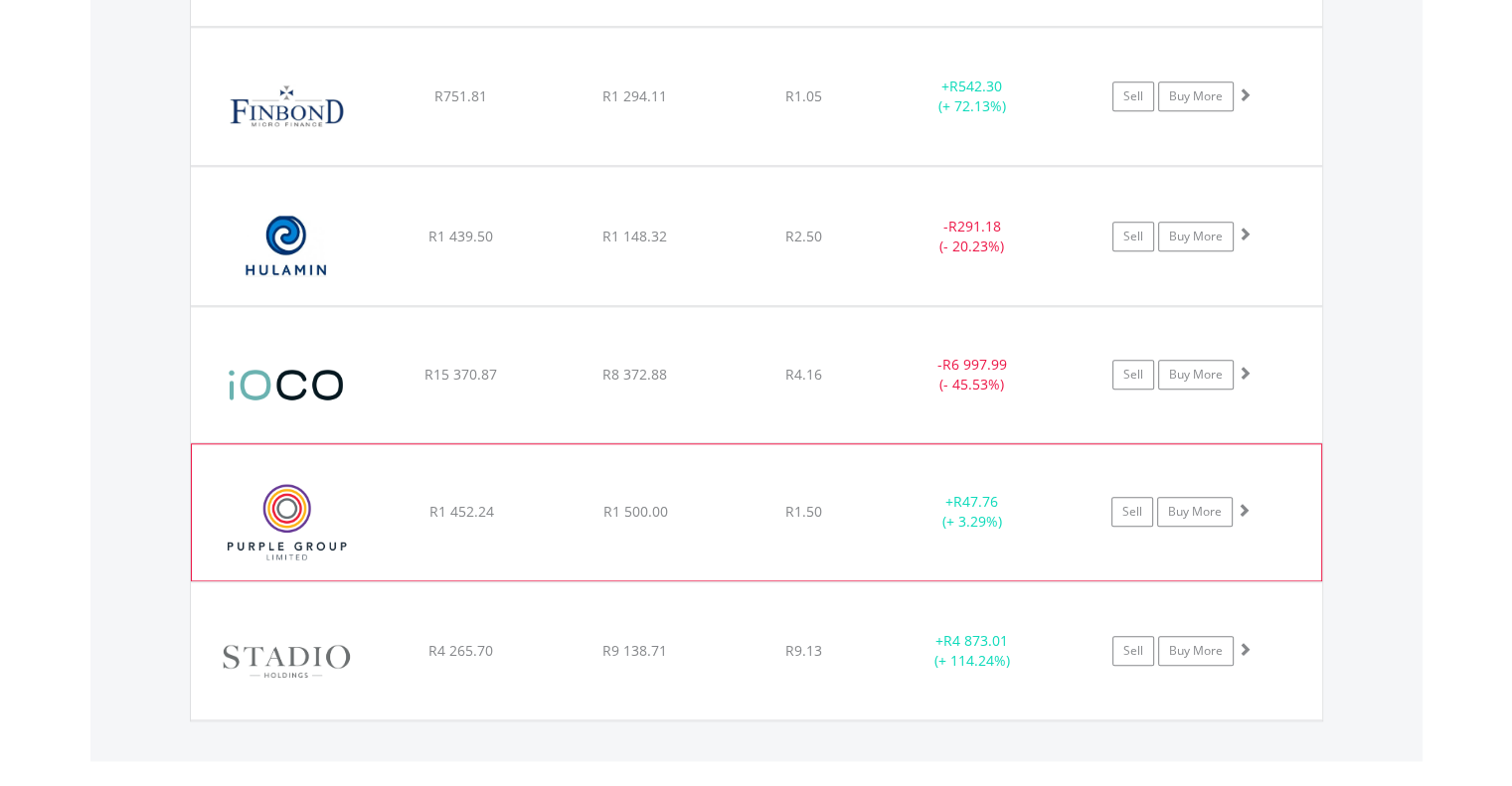 click on "R1 500.00" at bounding box center [634, -461] 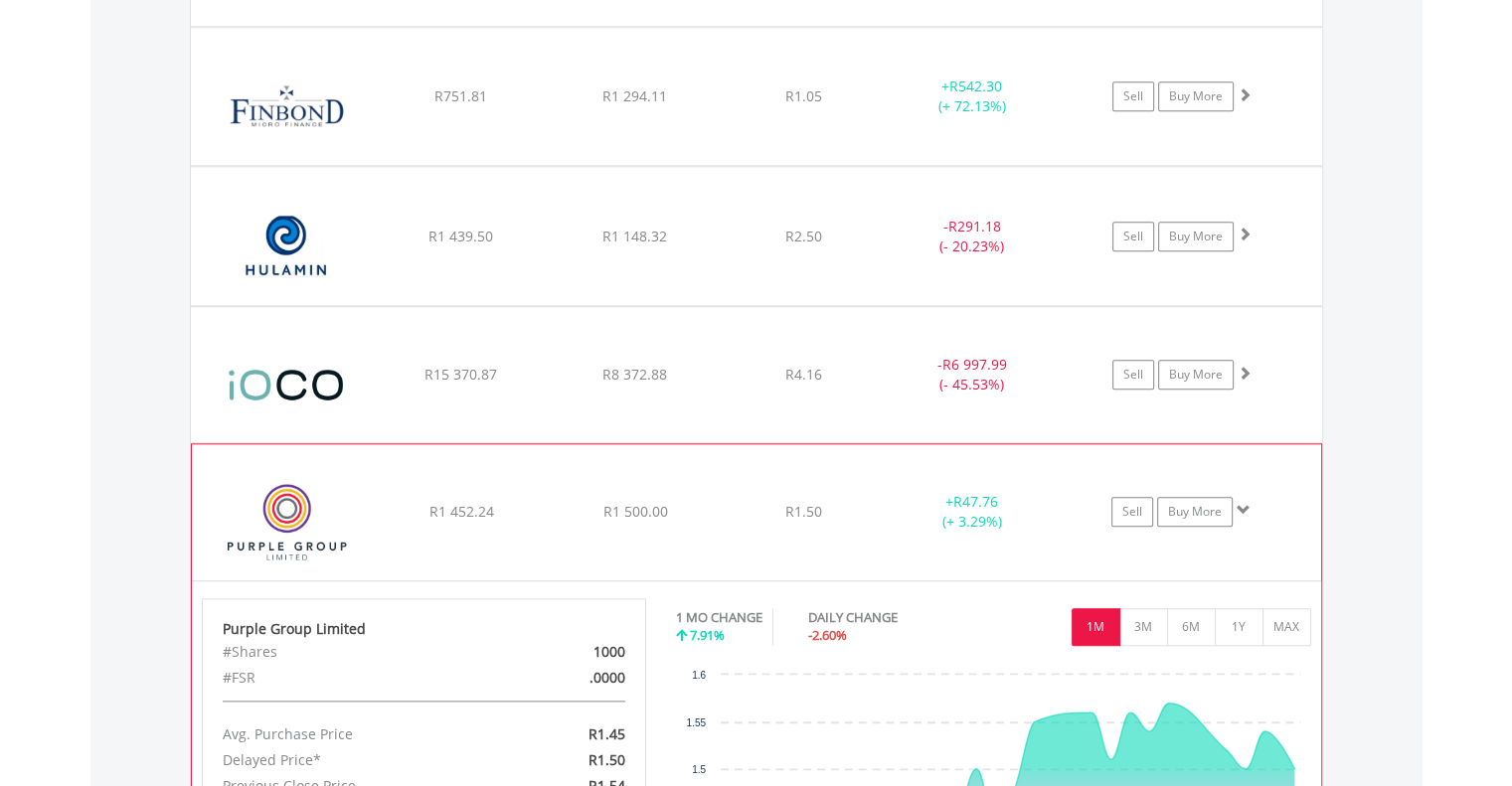 click on "R1 500.00" at bounding box center [634, -461] 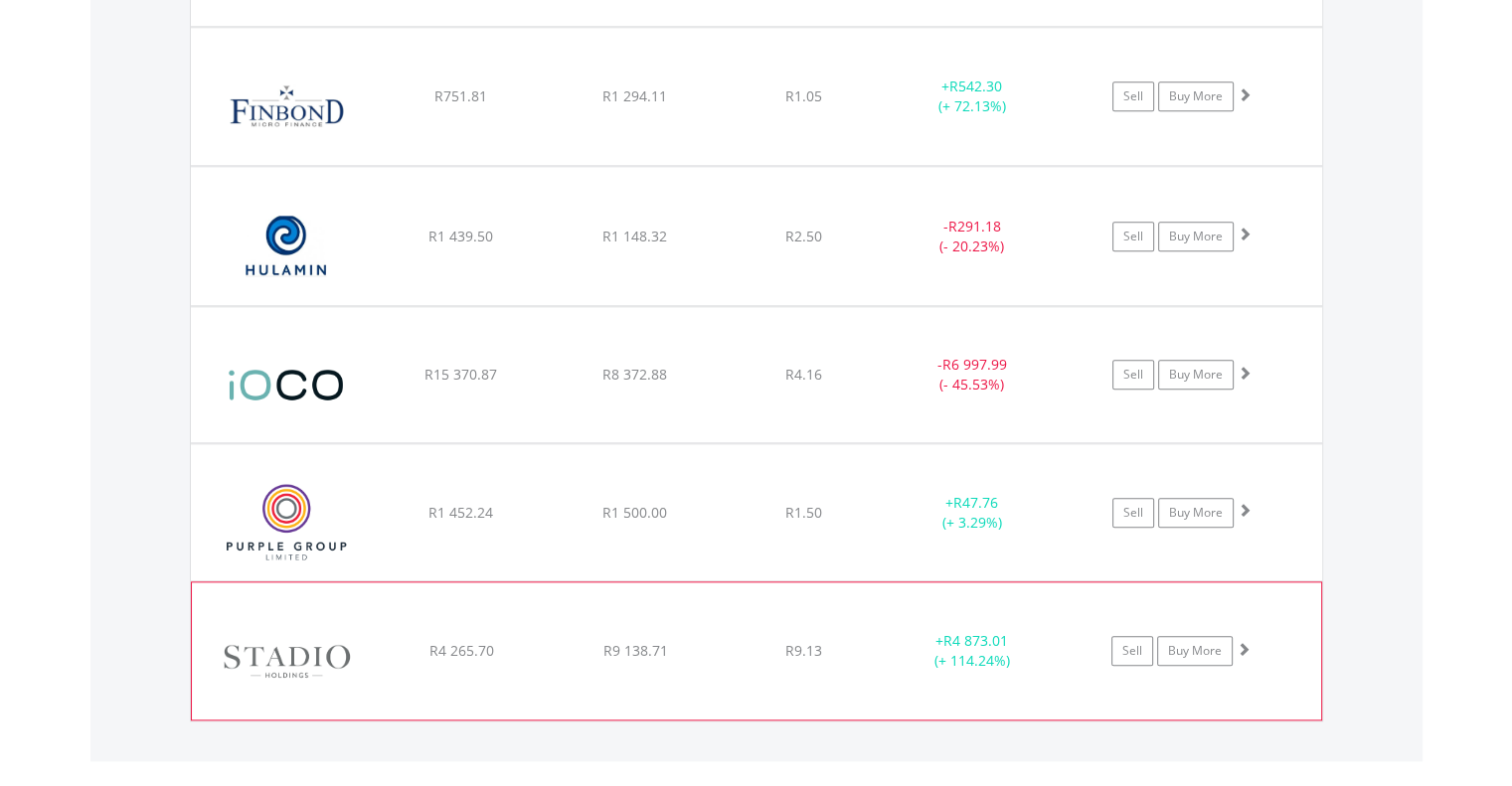 click on "R9 138.71" at bounding box center [634, -461] 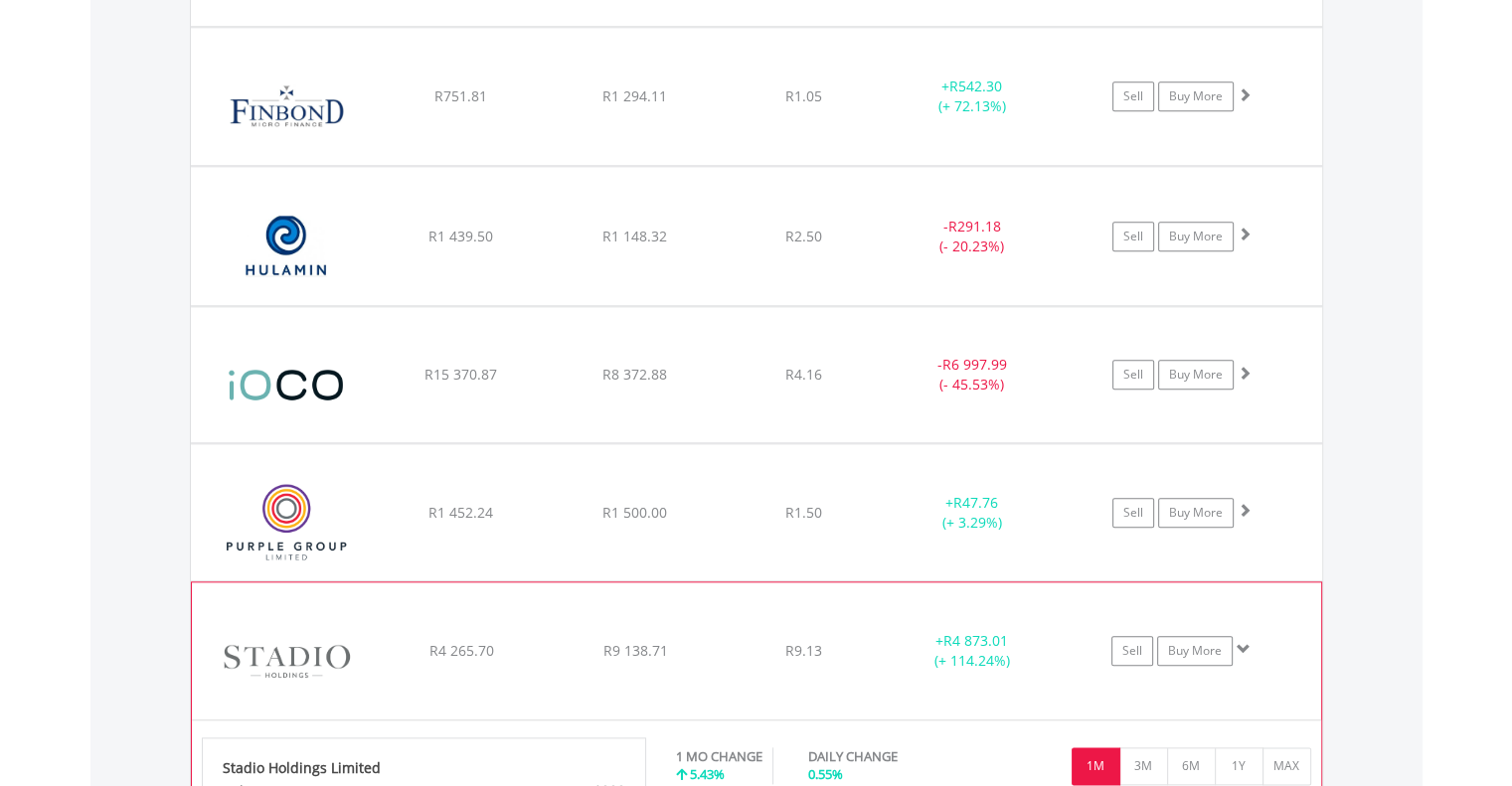 click on "﻿
Stadio Holdings Limited
R4 265.70
R9 138.71
R9.13
+  R4 873.01 (+ 114.24%)
Sell
Buy More" at bounding box center (756, -460) 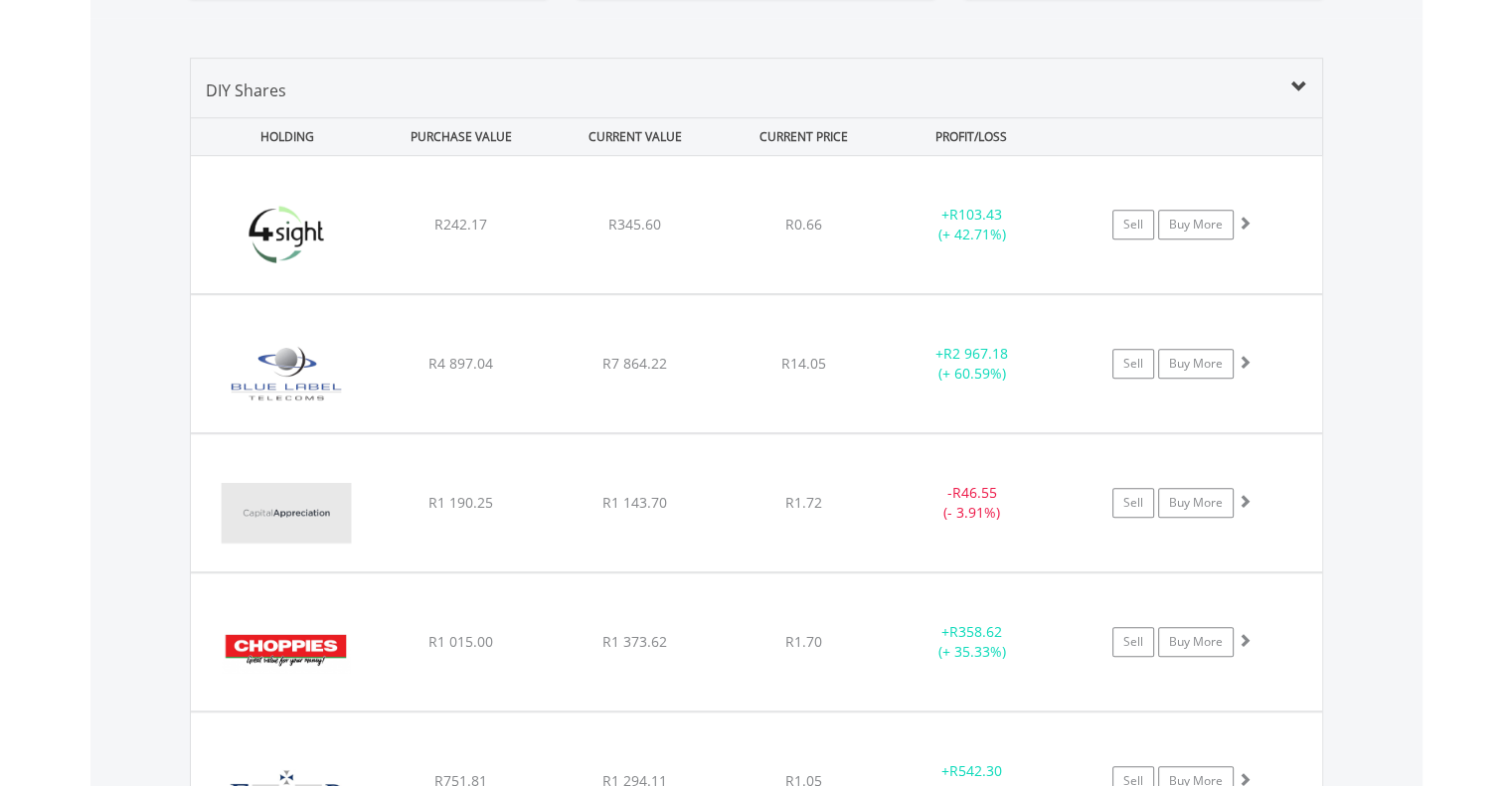 scroll, scrollTop: 1403, scrollLeft: 0, axis: vertical 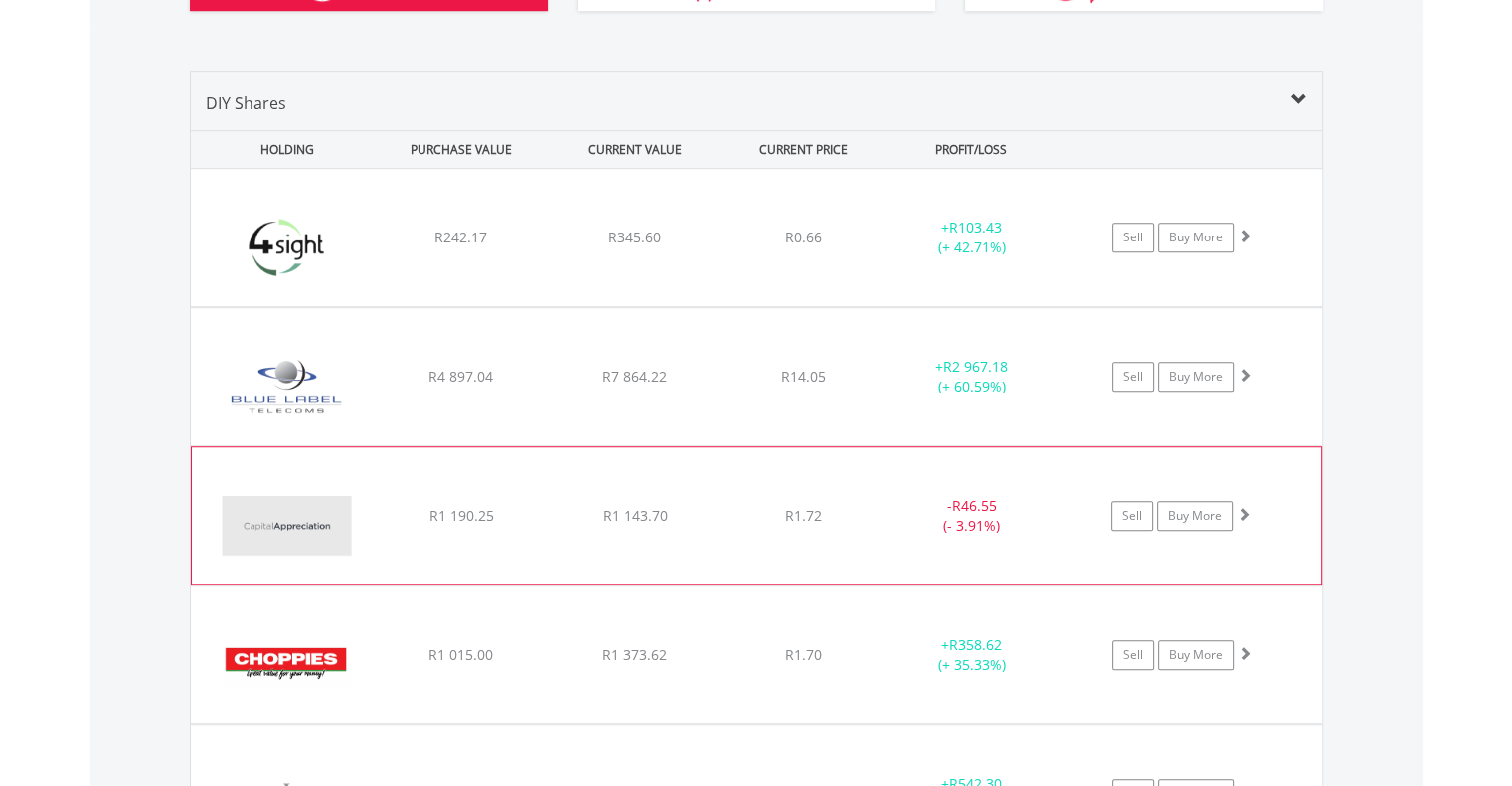 click on "R1 143.70" at bounding box center (634, 237) 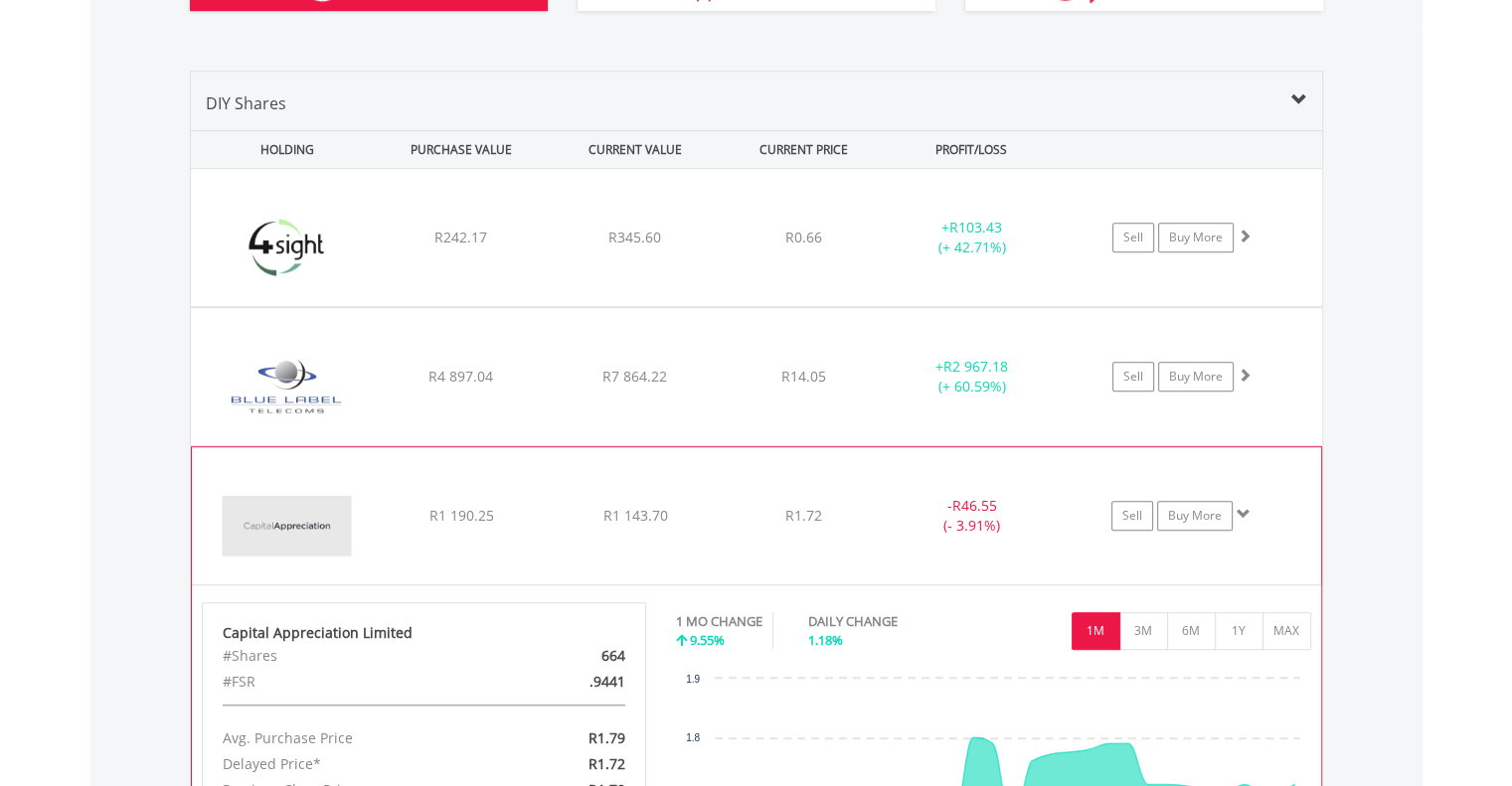 click on "R1 143.70" at bounding box center (634, 237) 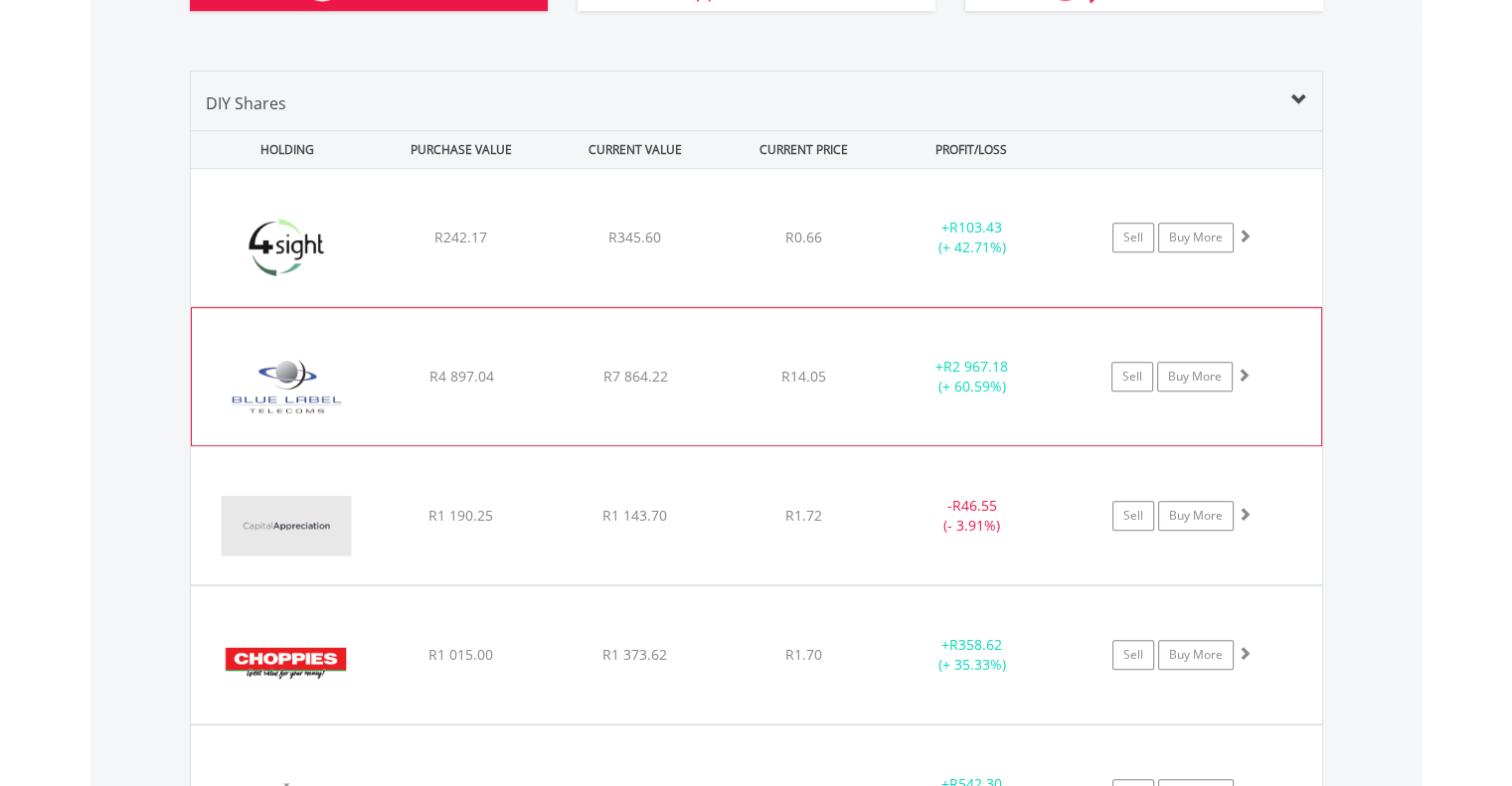 click on "﻿
Blue Label Telecoms Limited
R4 897.04
R7 864.22
R14.05
+  R2 967.18 (+ 60.59%)
Sell
Buy More" at bounding box center [756, 237] 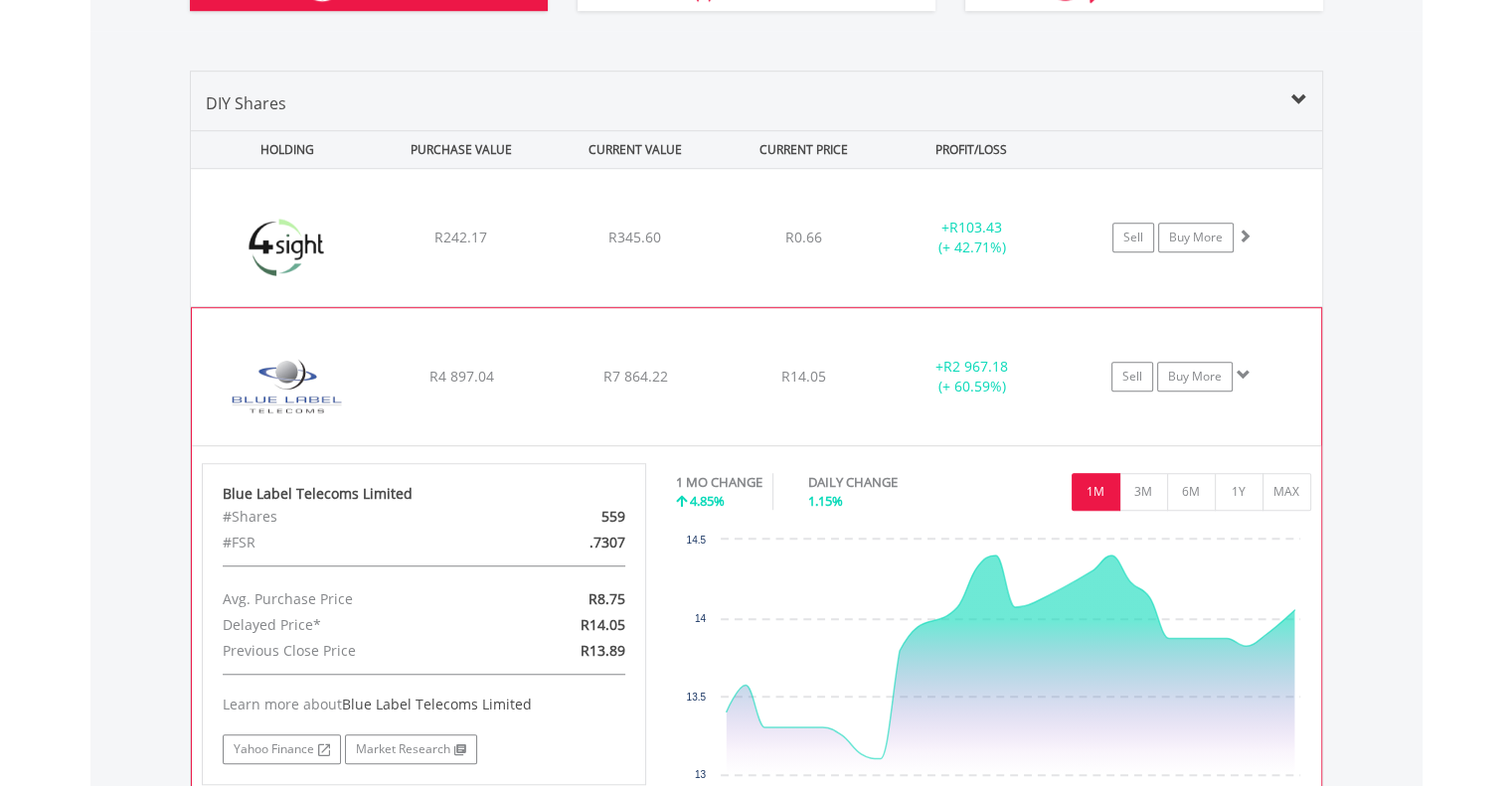 click on "﻿
Blue Label Telecoms Limited
R4 897.04
R7 864.22
R14.05
+  R2 967.18 (+ 60.59%)
Sell
Buy More" at bounding box center [756, 237] 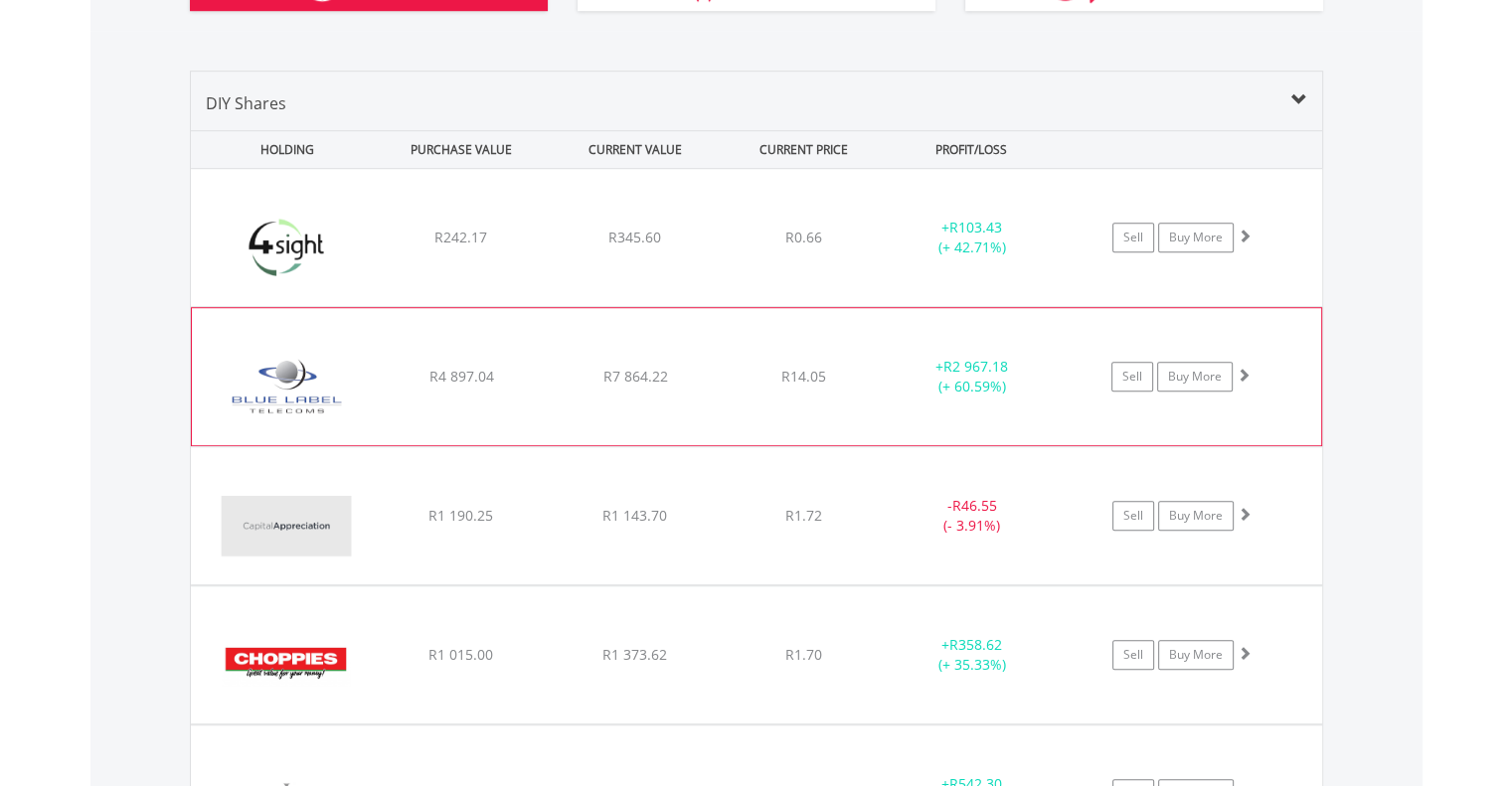 click on "﻿
Blue Label Telecoms Limited
R4 897.04
R7 864.22
R14.05
+  R2 967.18 (+ 60.59%)
Sell
Buy More" at bounding box center [756, 237] 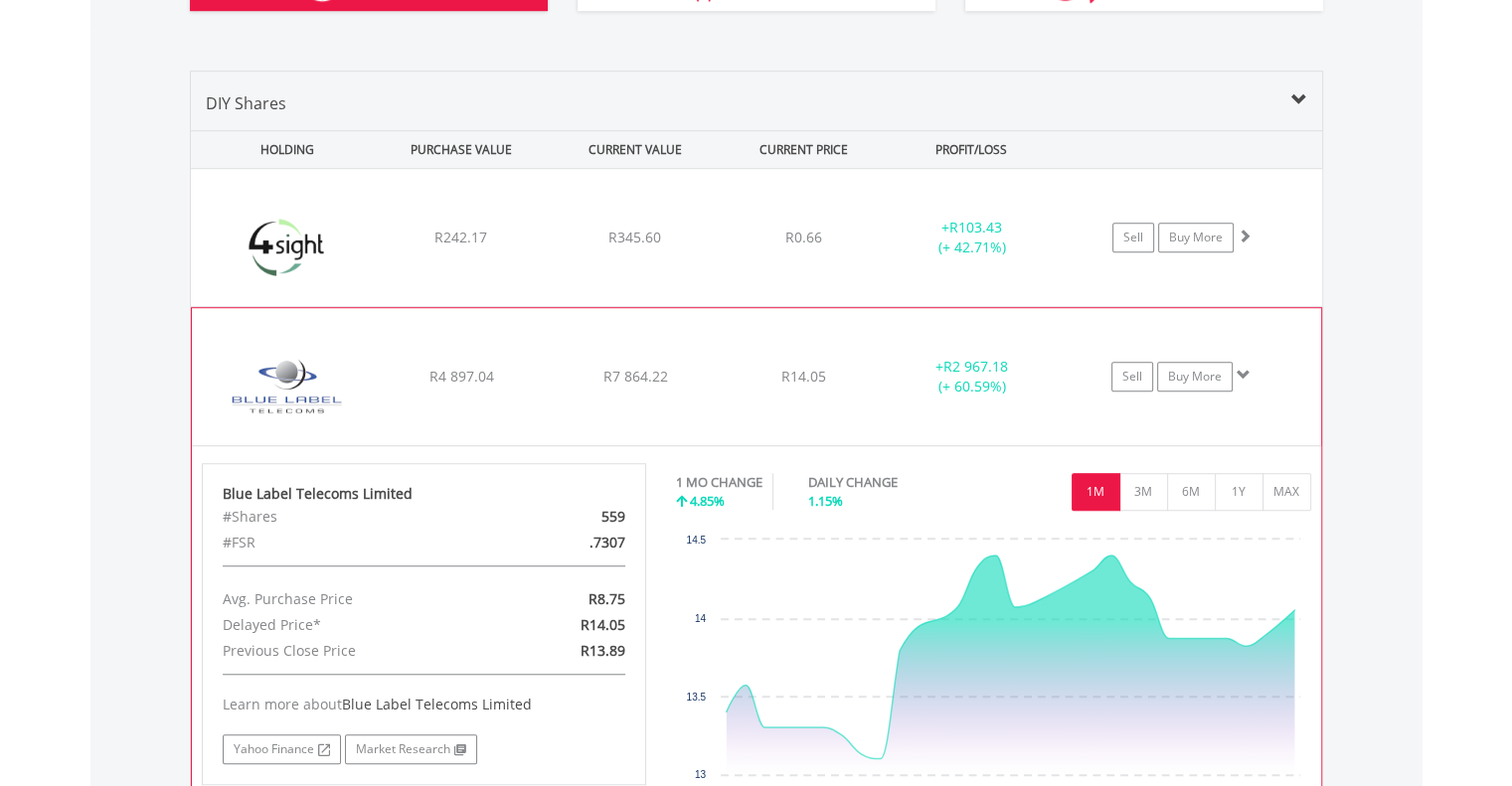 click on "﻿
Blue Label Telecoms Limited
R4 897.04
R7 864.22
R14.05
+  R2 967.18 (+ 60.59%)
Sell
Buy More" at bounding box center (756, 237) 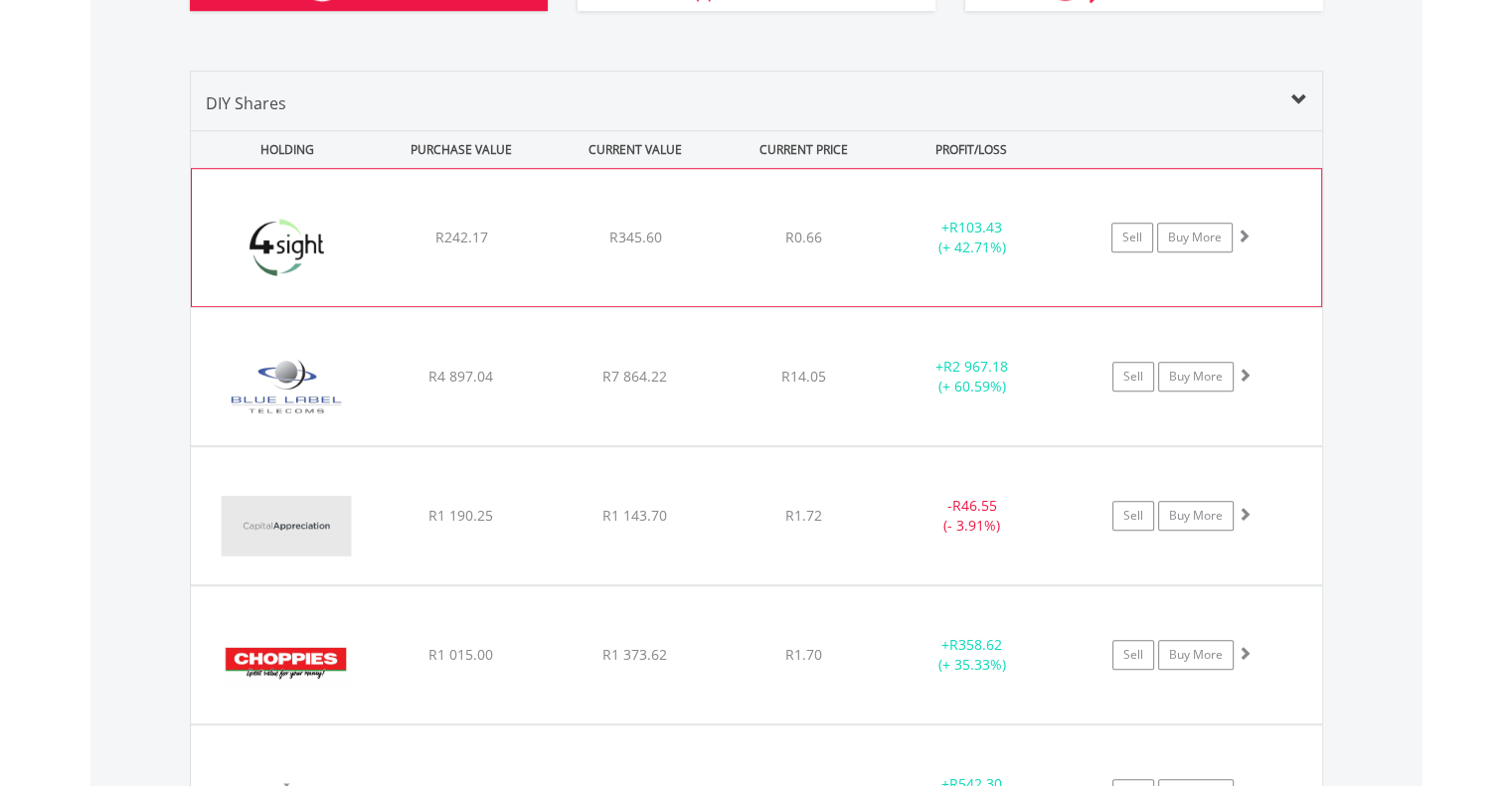 click on "R345.60" at bounding box center (634, 236) 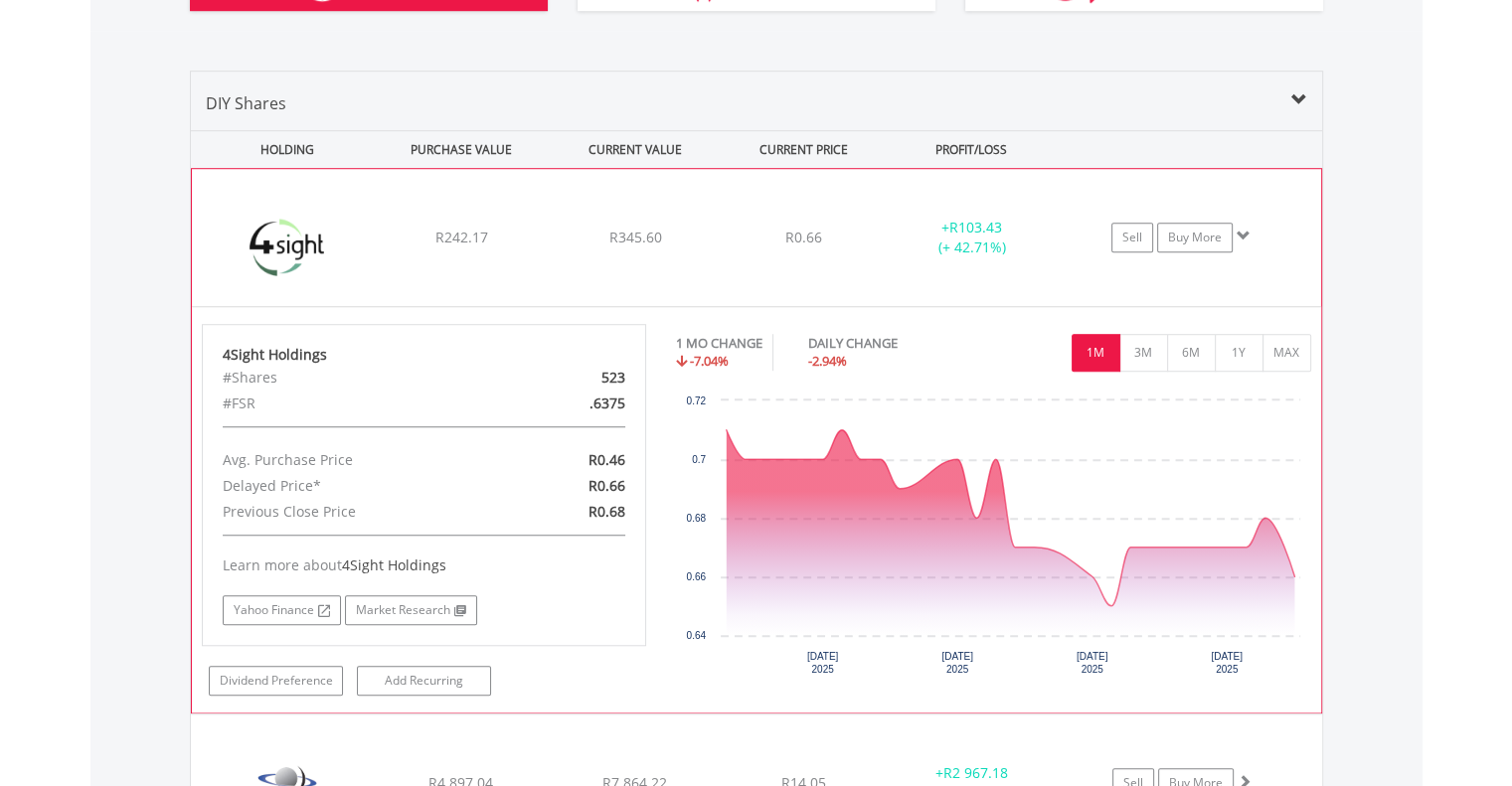 click on "R345.60" at bounding box center (634, 236) 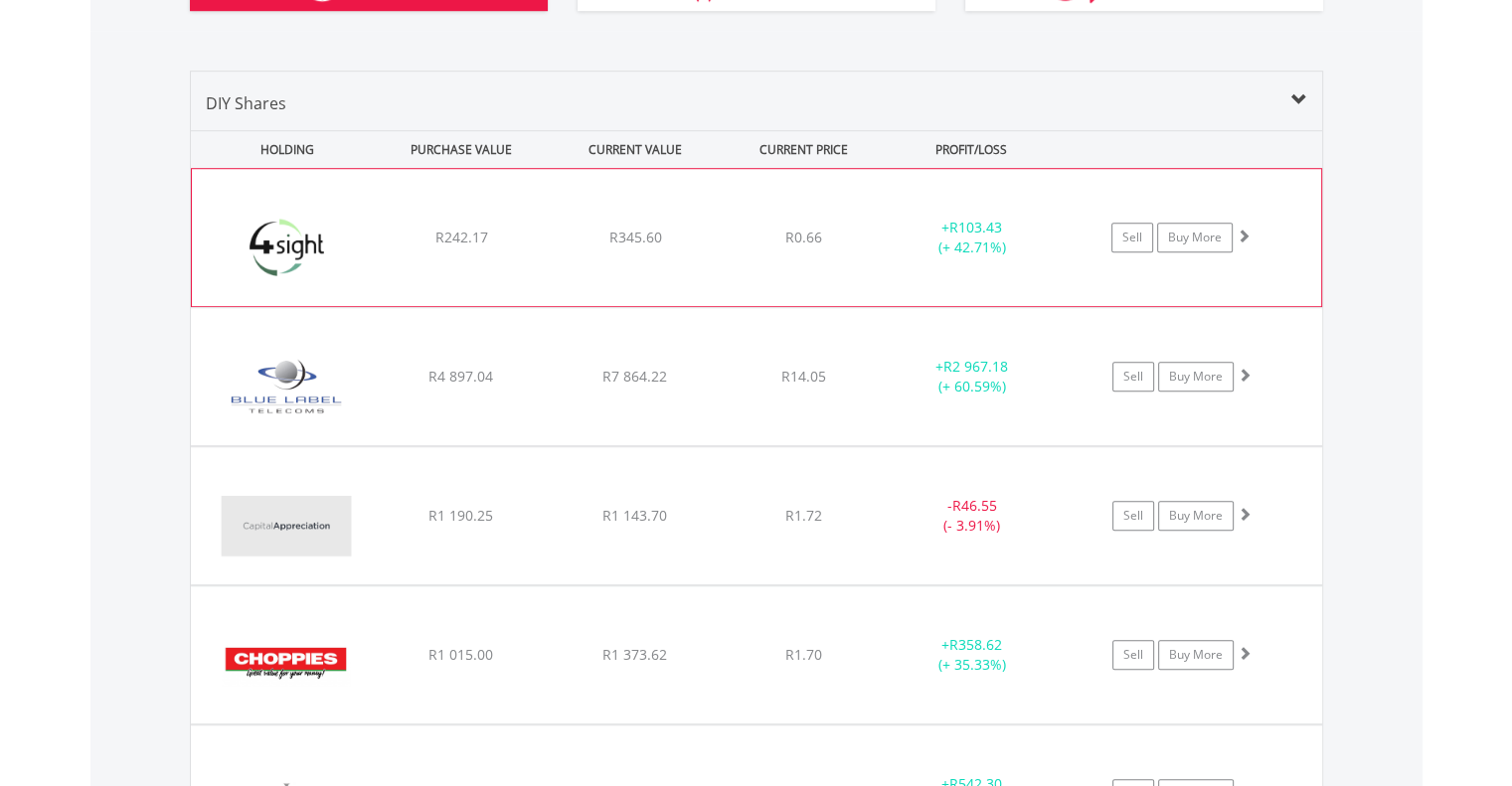 click on "R345.60" at bounding box center [634, 236] 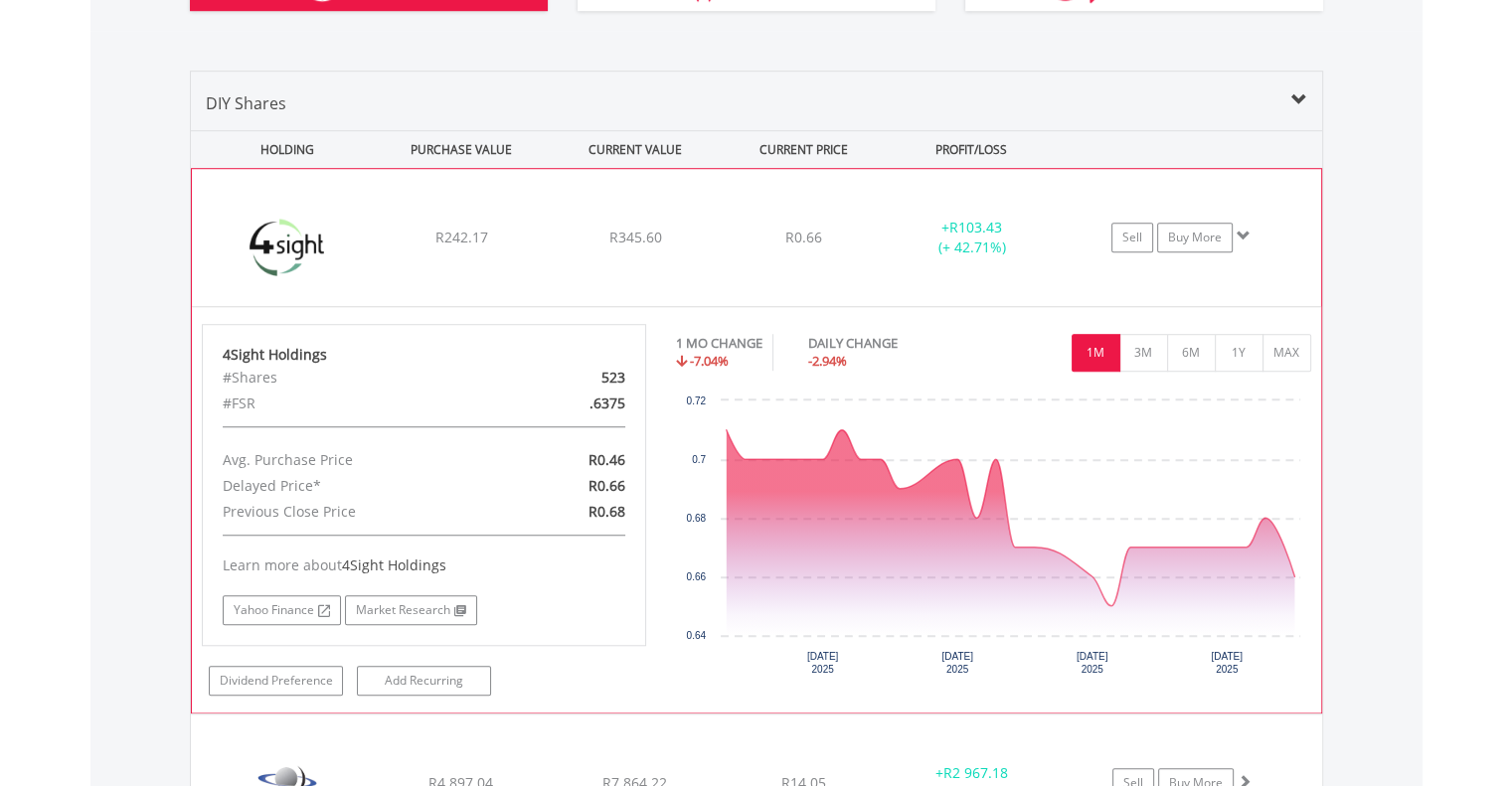 click on "R345.60" at bounding box center (634, 236) 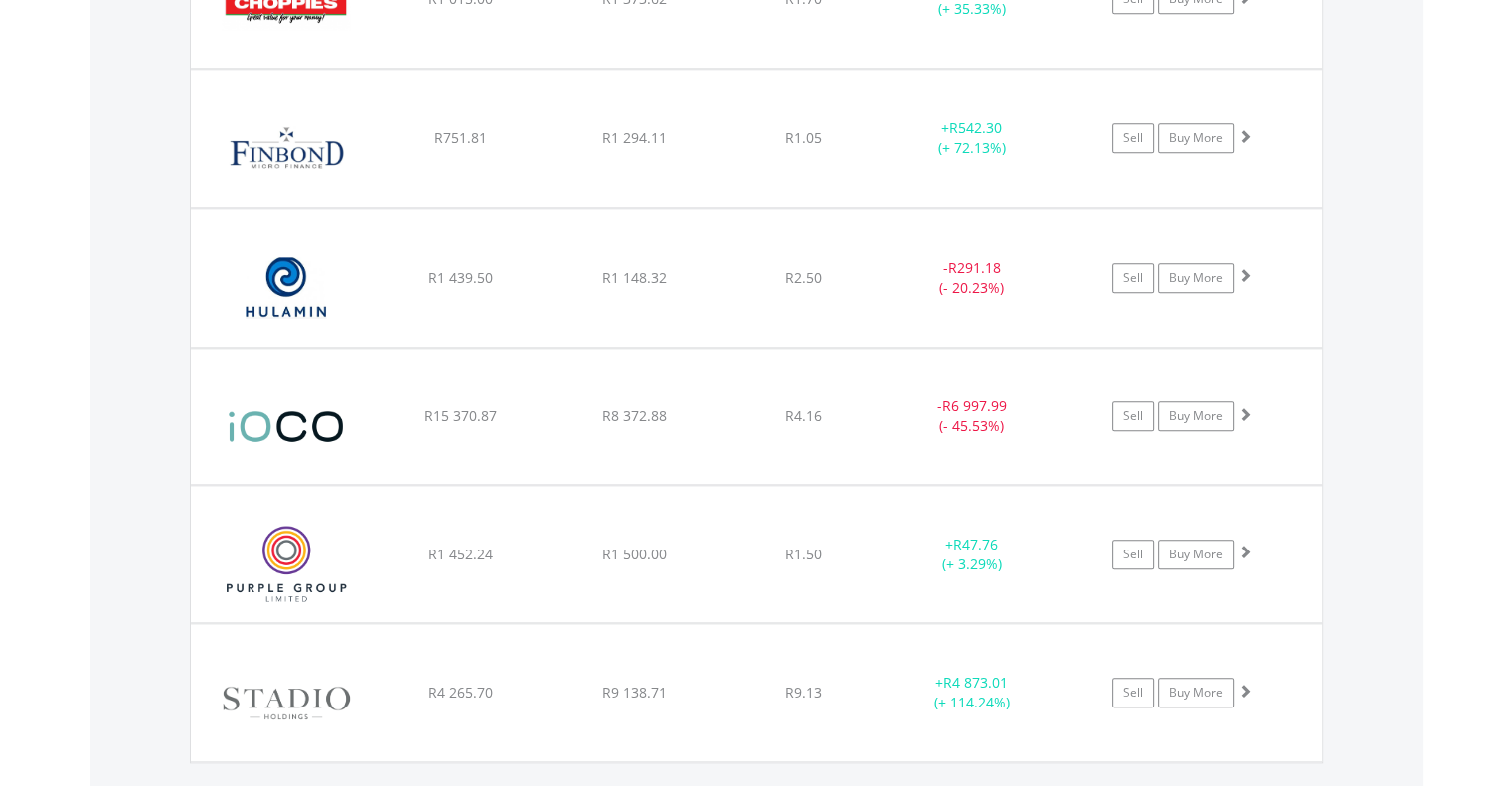 scroll, scrollTop: 2062, scrollLeft: 0, axis: vertical 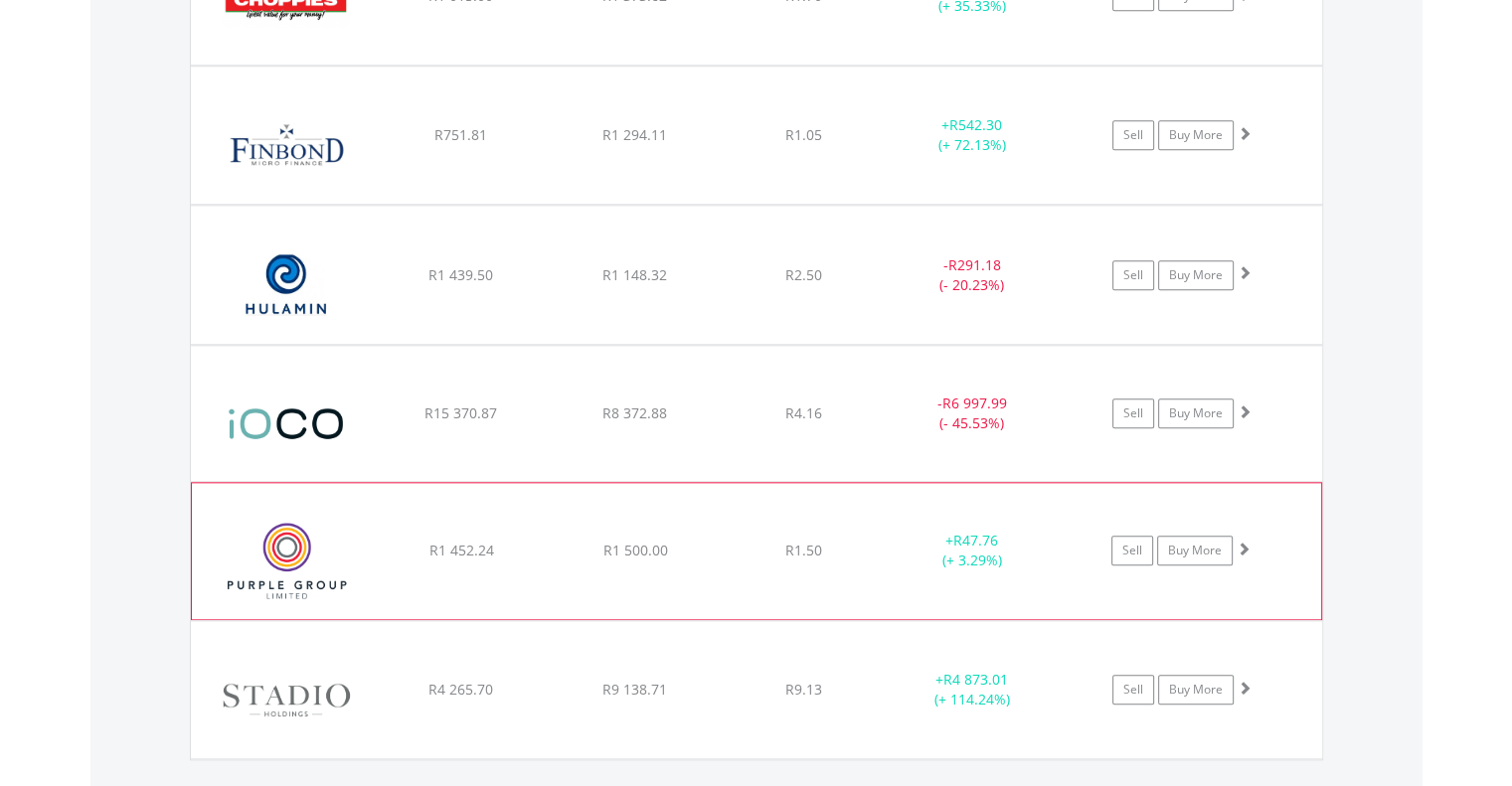 click on "R1.50" at bounding box center (803, -421) 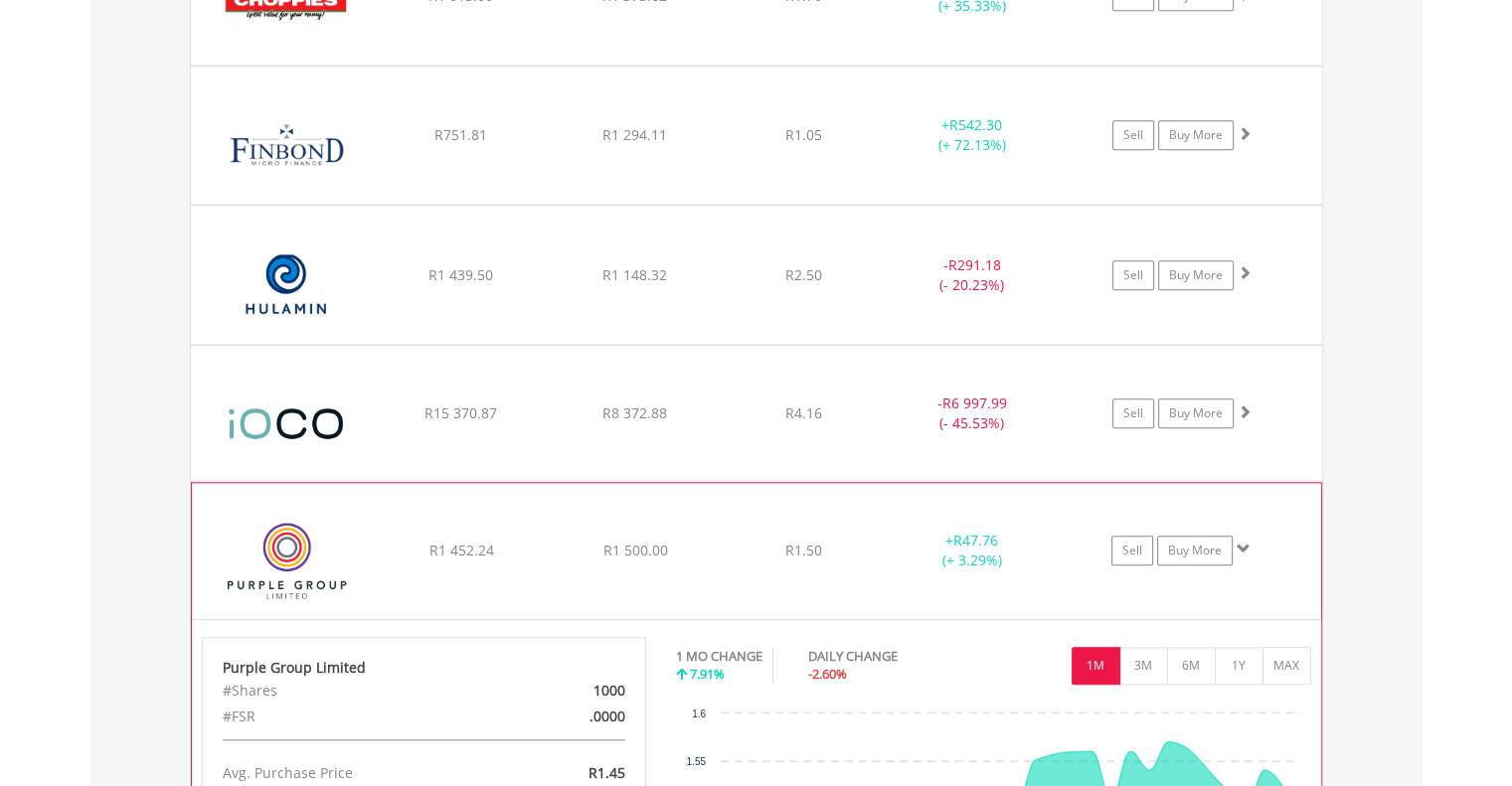 click on "R1.50" at bounding box center (803, -421) 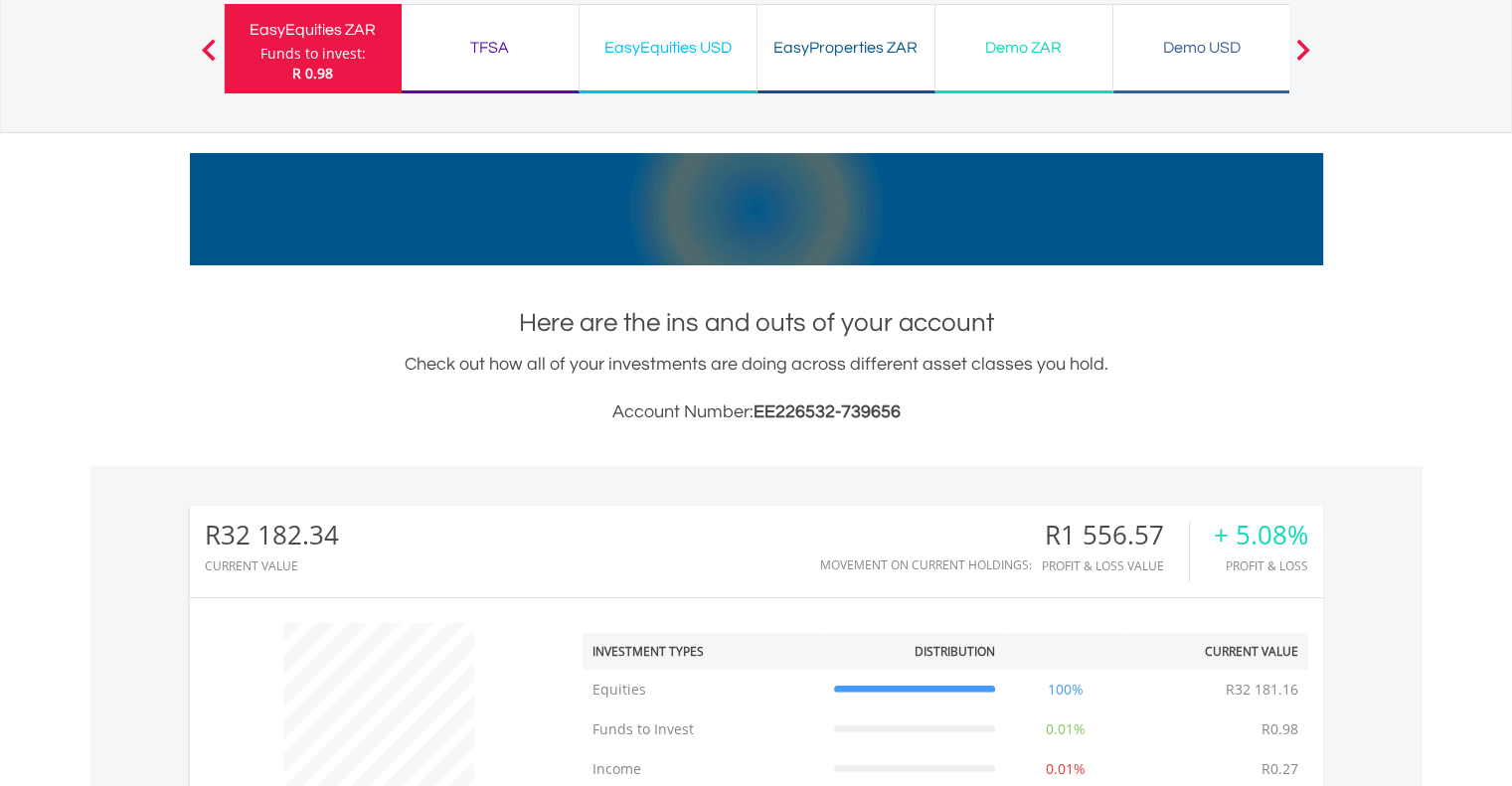 scroll, scrollTop: 0, scrollLeft: 0, axis: both 